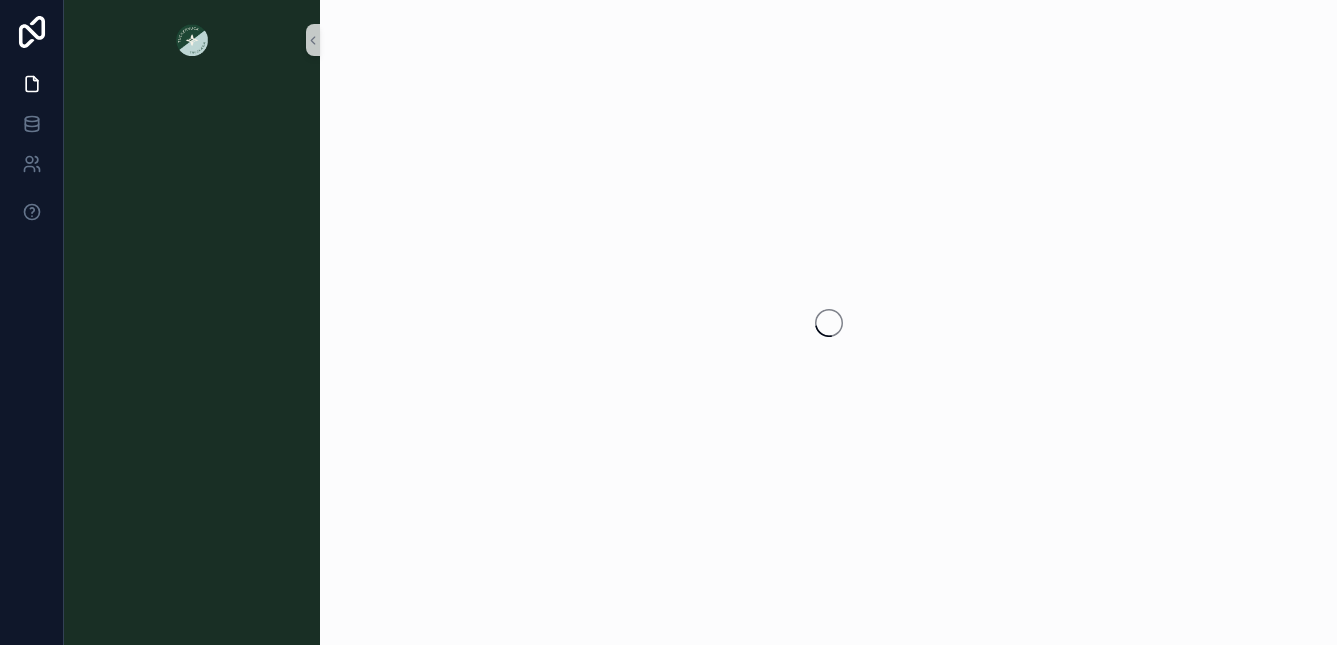 scroll, scrollTop: 0, scrollLeft: 0, axis: both 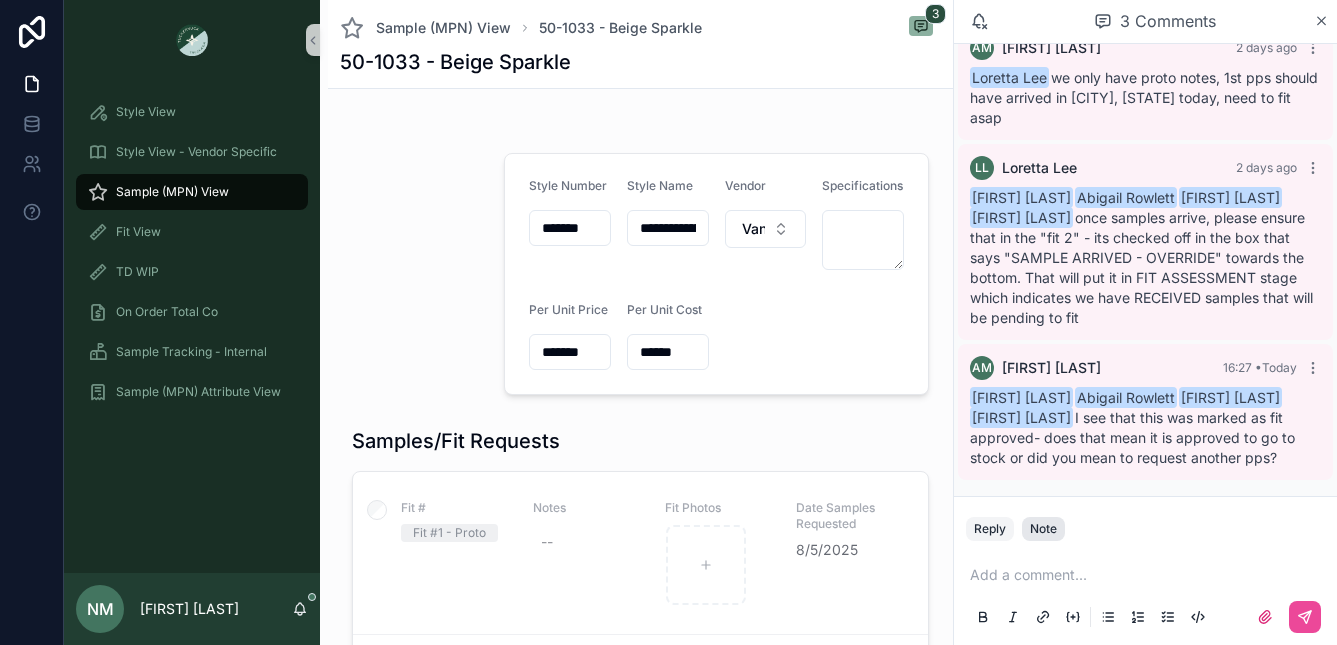 click on "Note" at bounding box center (1043, 529) 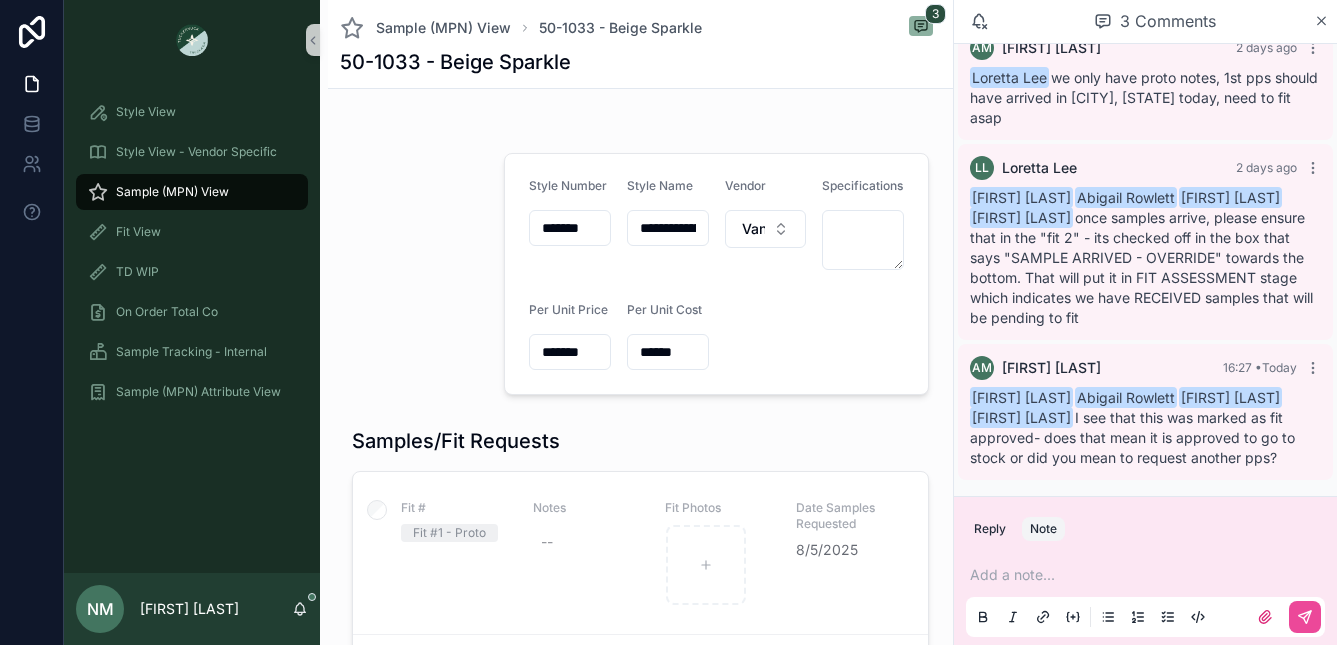 click at bounding box center (1149, 575) 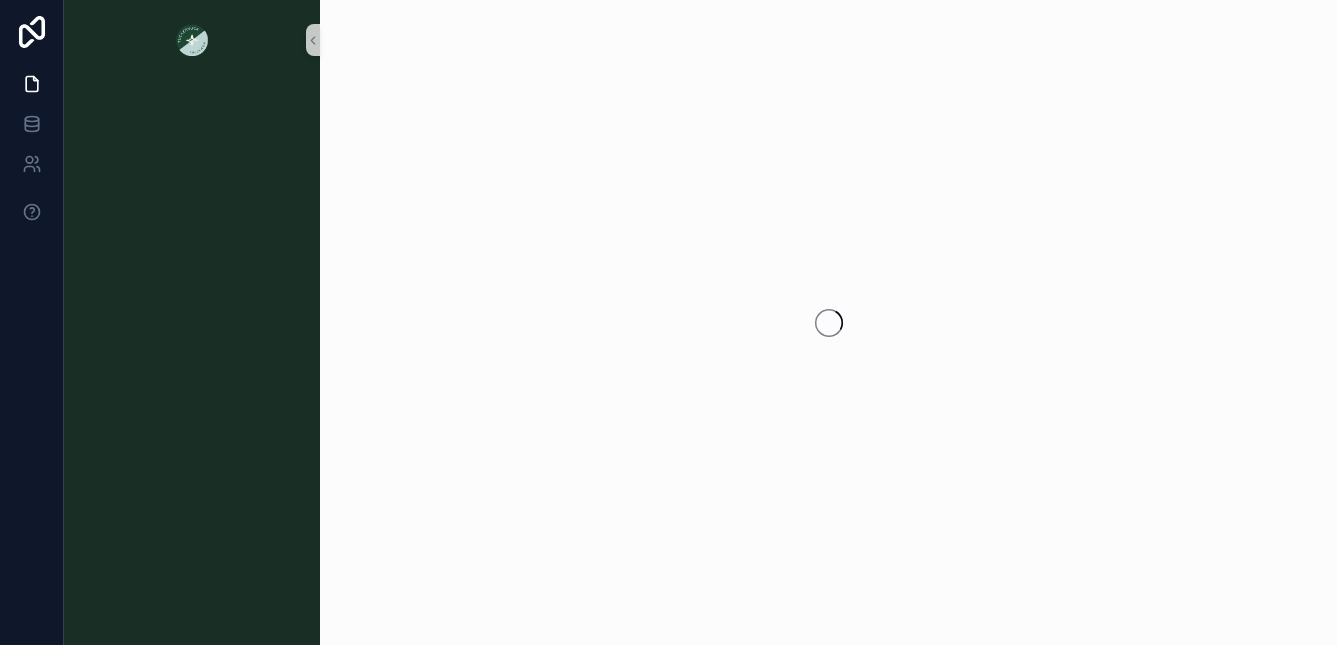 scroll, scrollTop: 0, scrollLeft: 0, axis: both 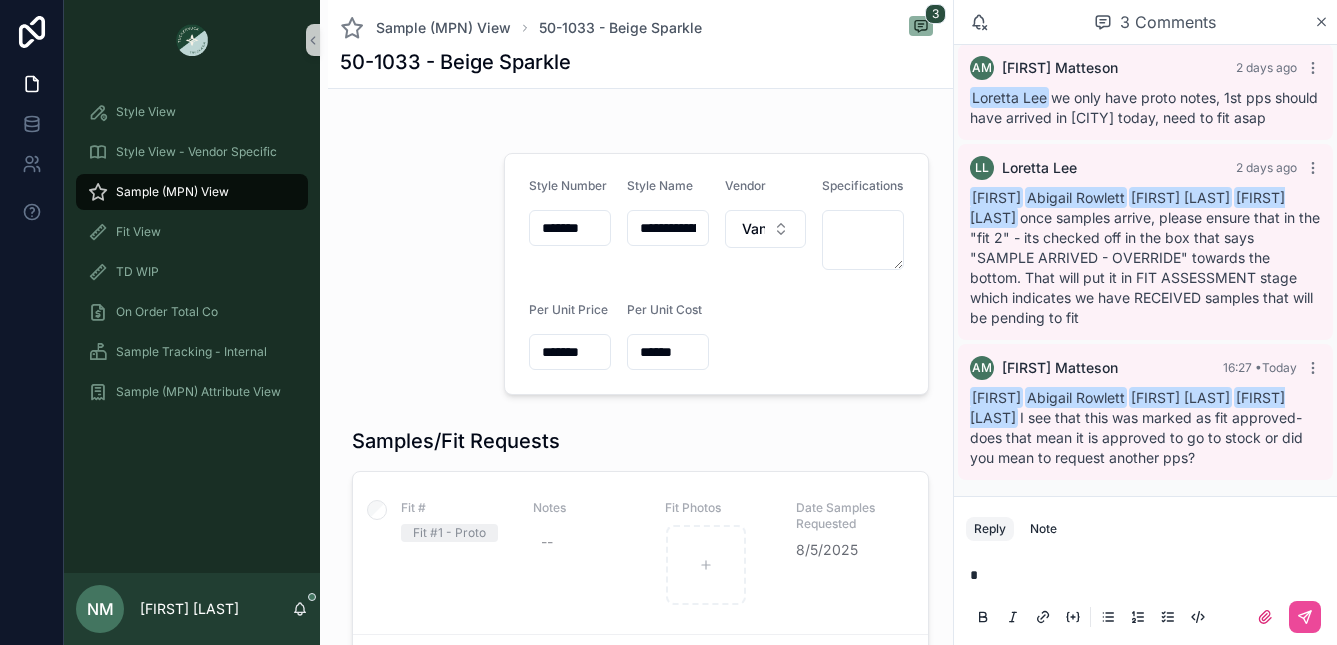 type 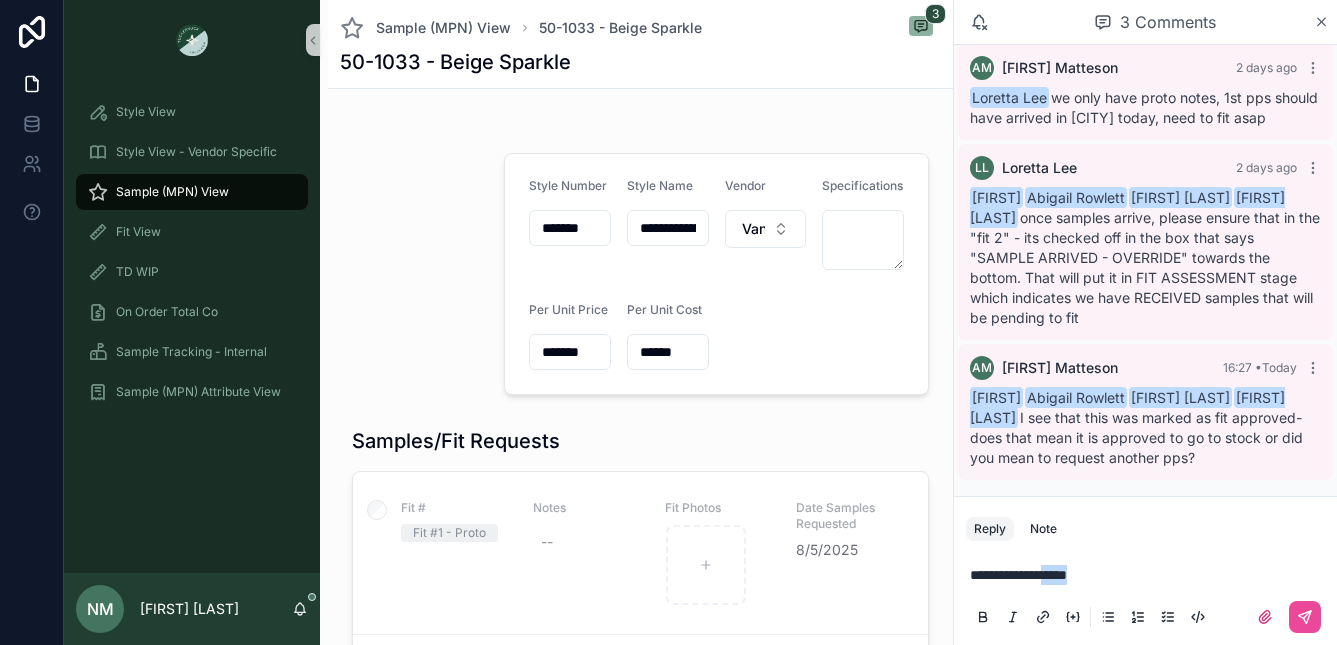 drag, startPoint x: 1061, startPoint y: 576, endPoint x: 1106, endPoint y: 580, distance: 45.17743 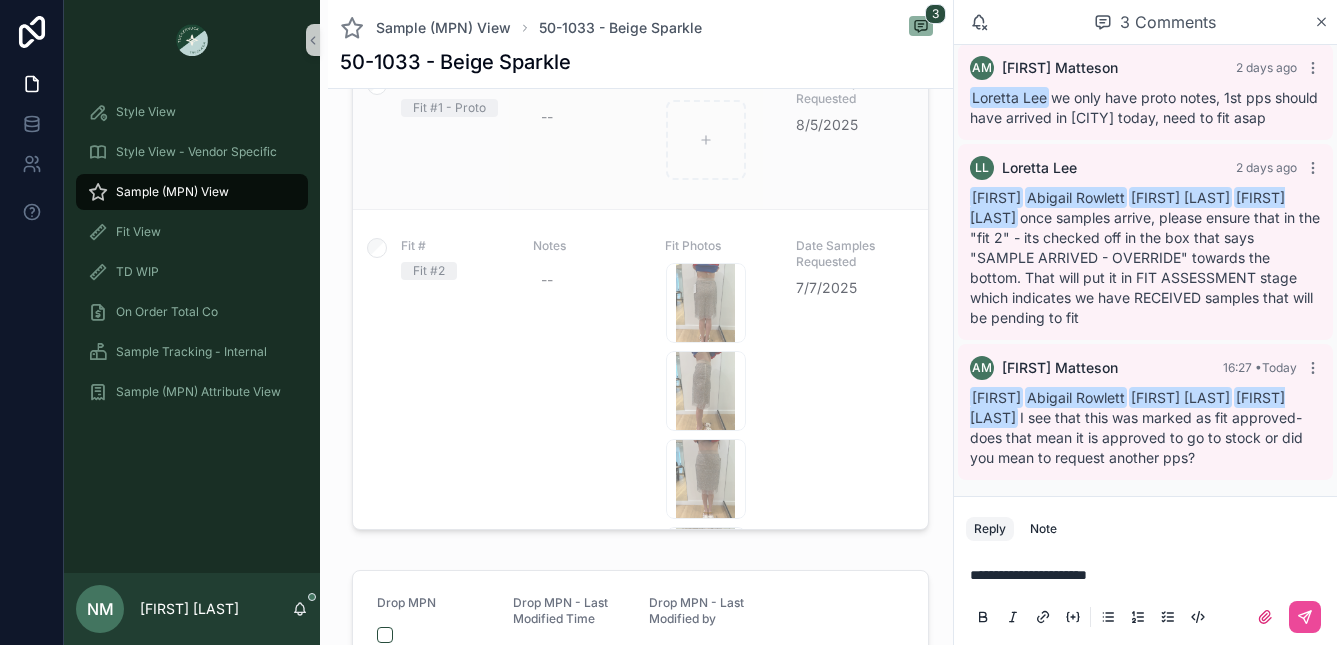 scroll, scrollTop: 425, scrollLeft: 0, axis: vertical 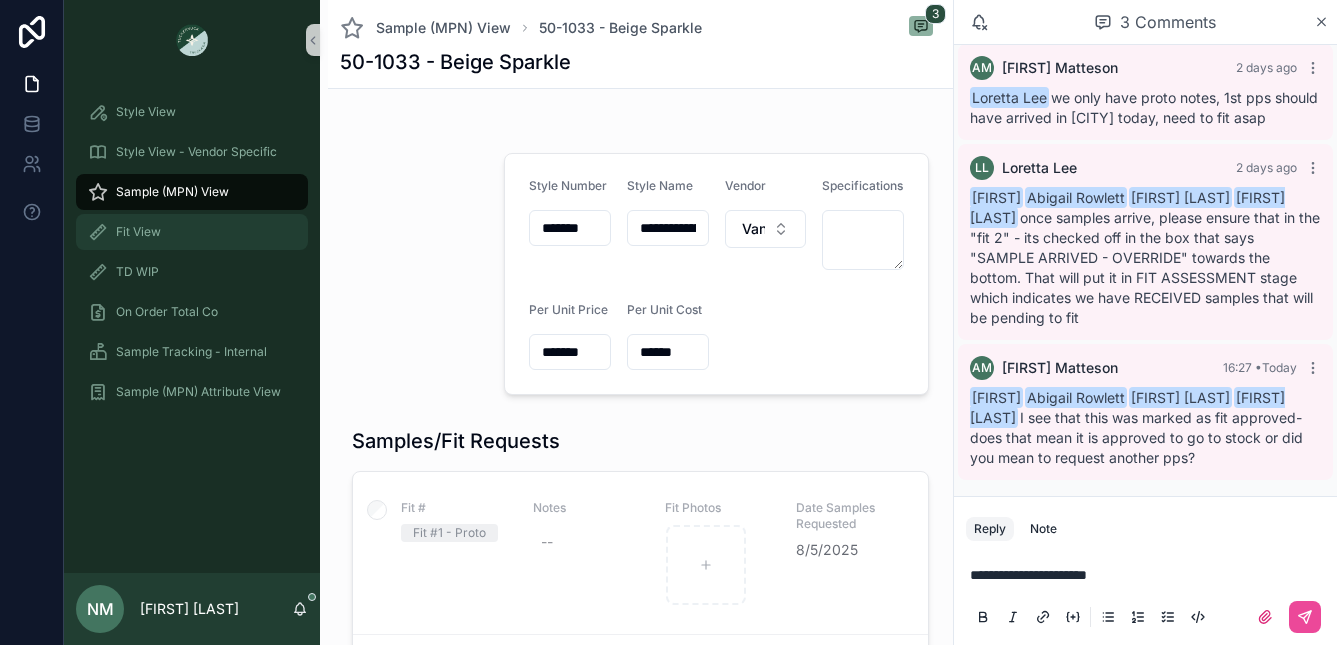 click on "Fit View" at bounding box center (138, 232) 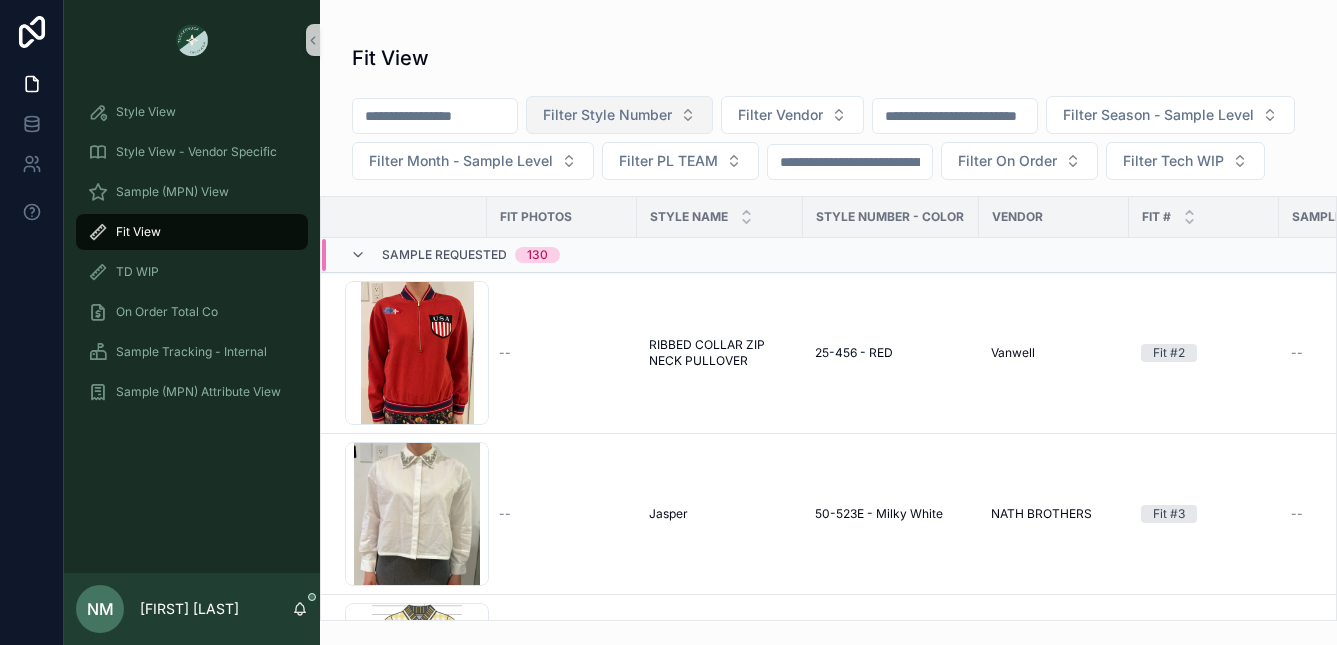 click on "Filter Style Number" at bounding box center [619, 115] 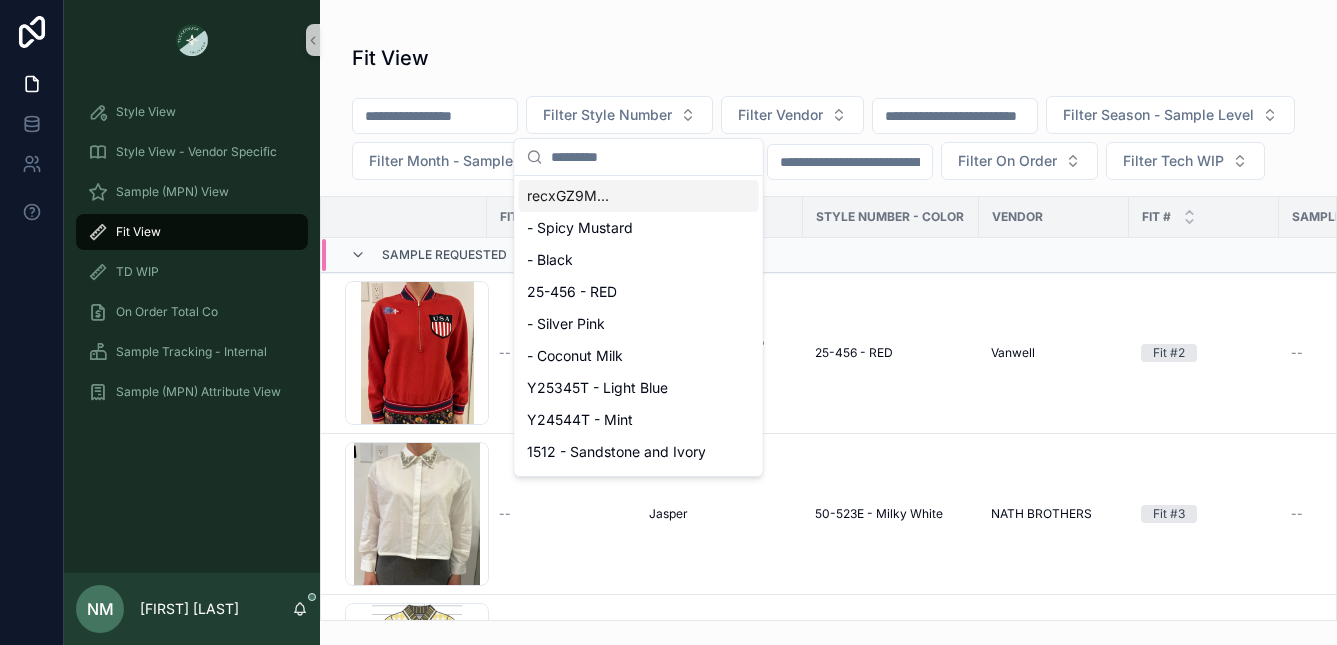 click at bounding box center (651, 157) 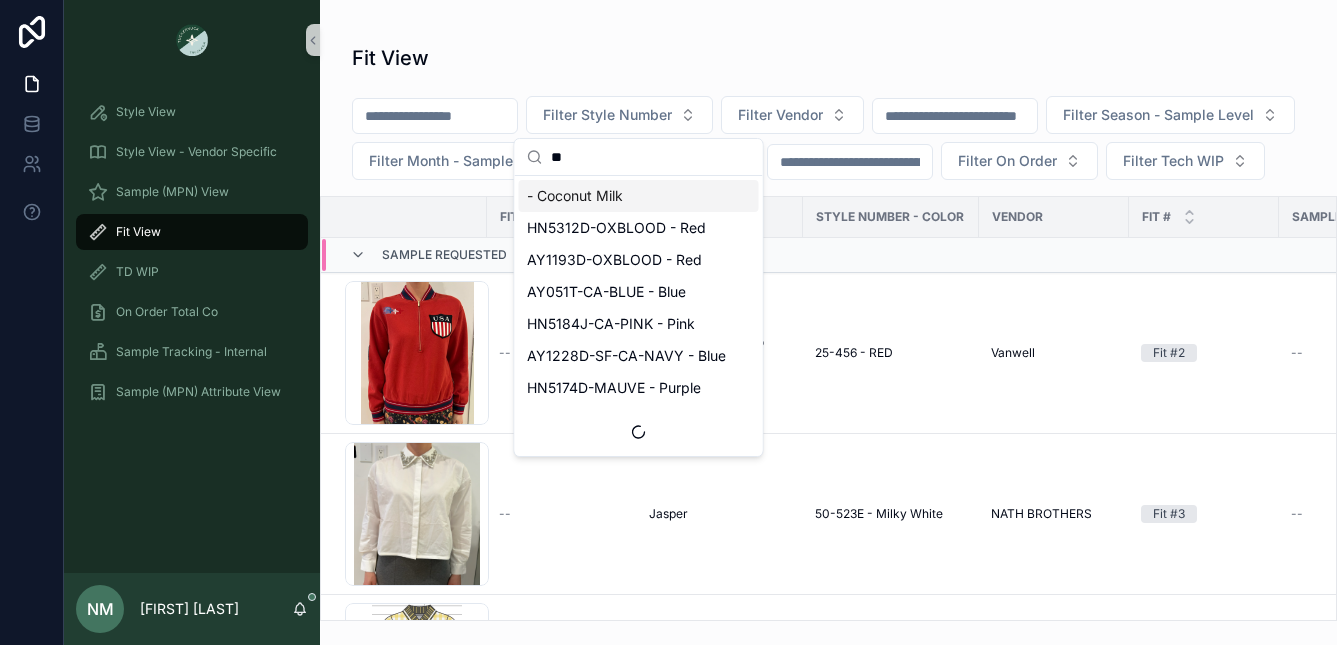 type on "*" 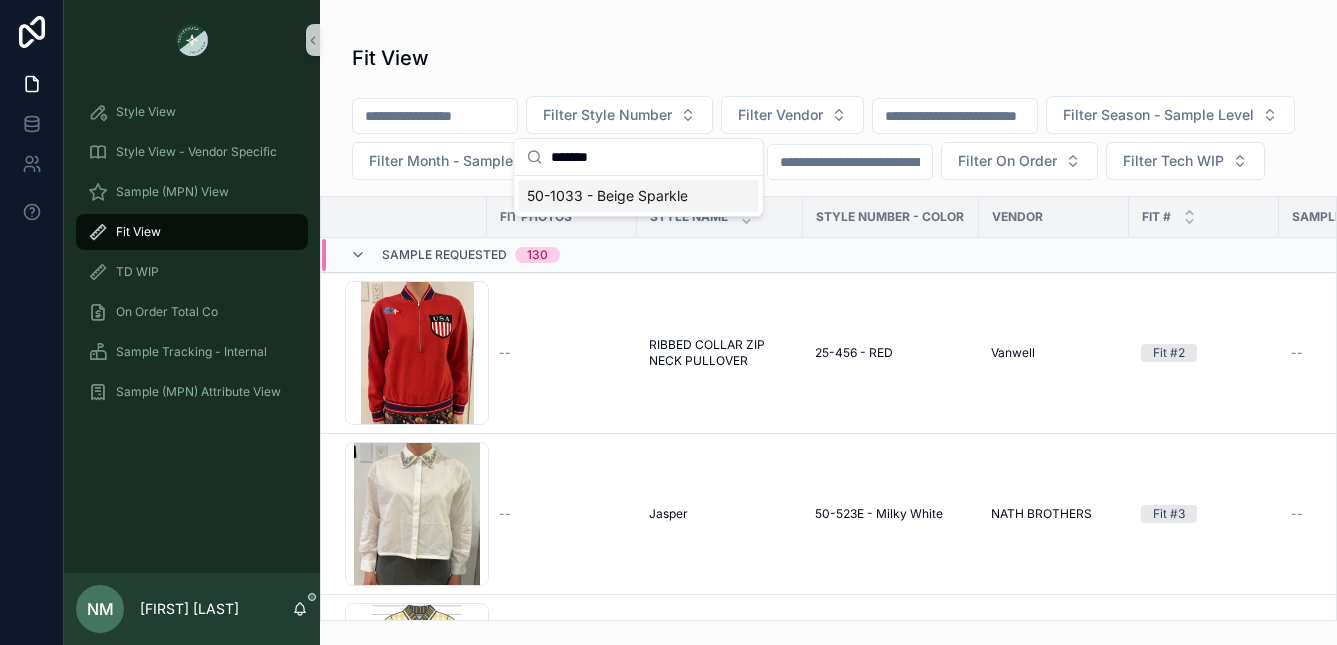 type on "*******" 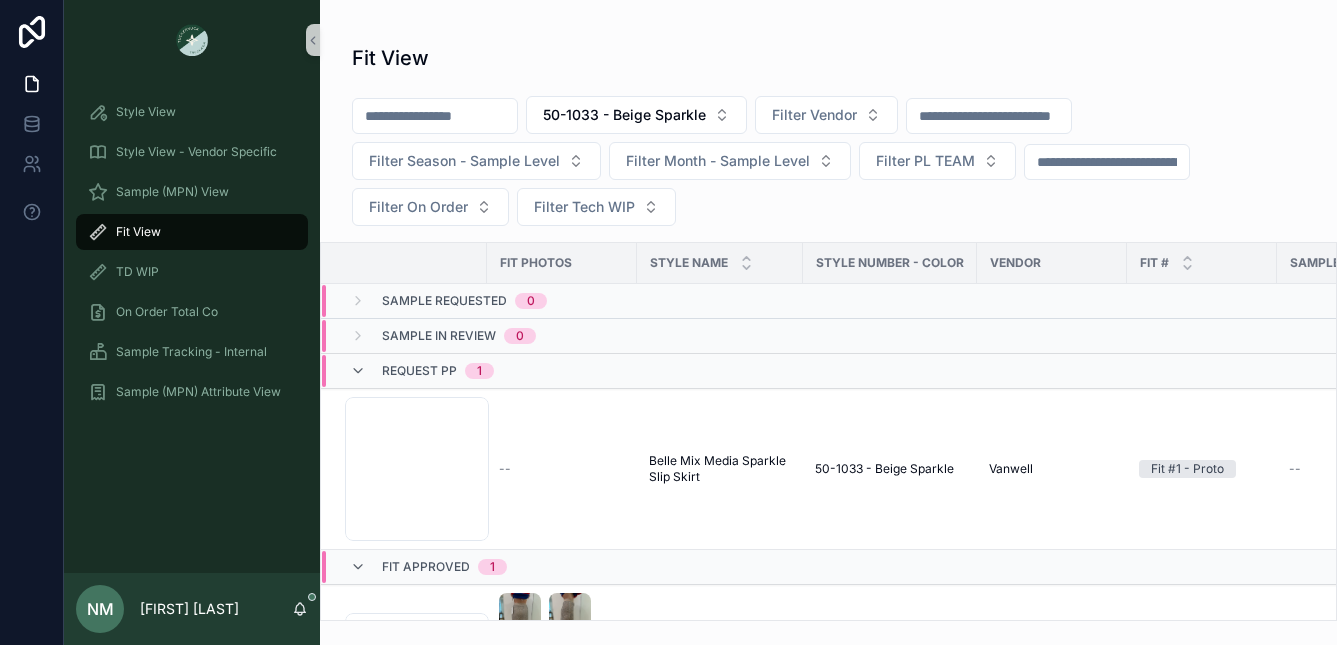 scroll, scrollTop: 4, scrollLeft: 0, axis: vertical 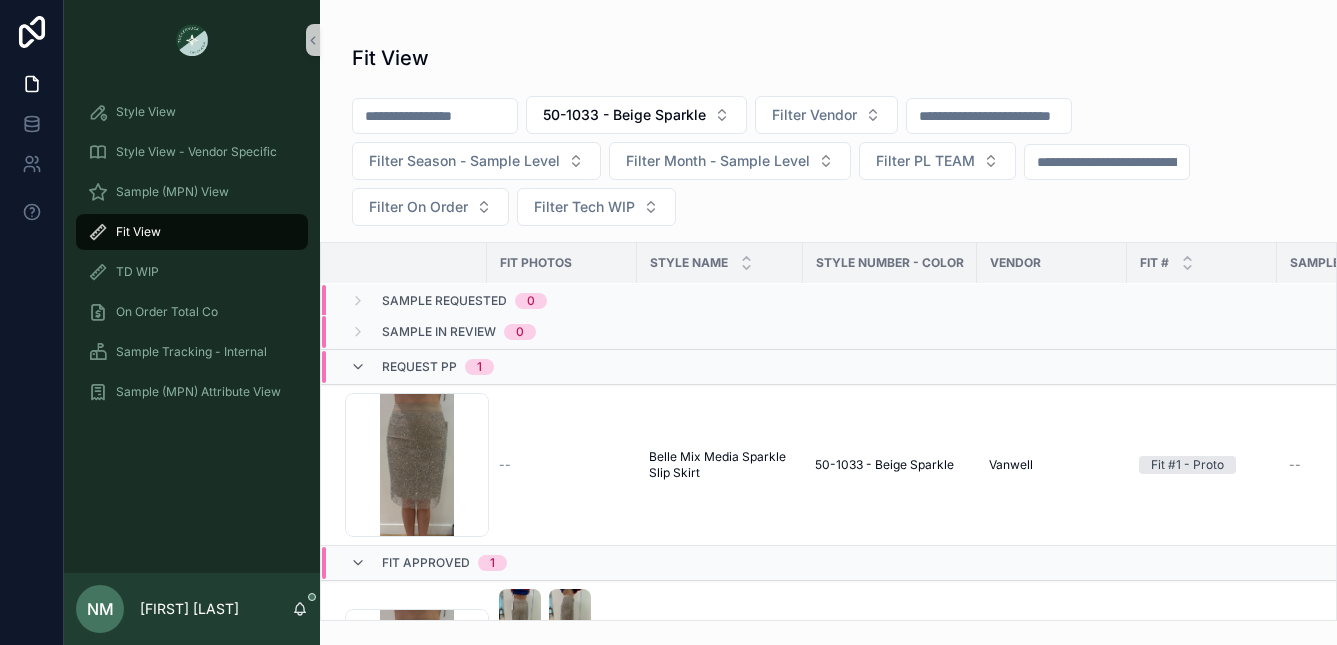 click on "Request PP" at bounding box center [419, 367] 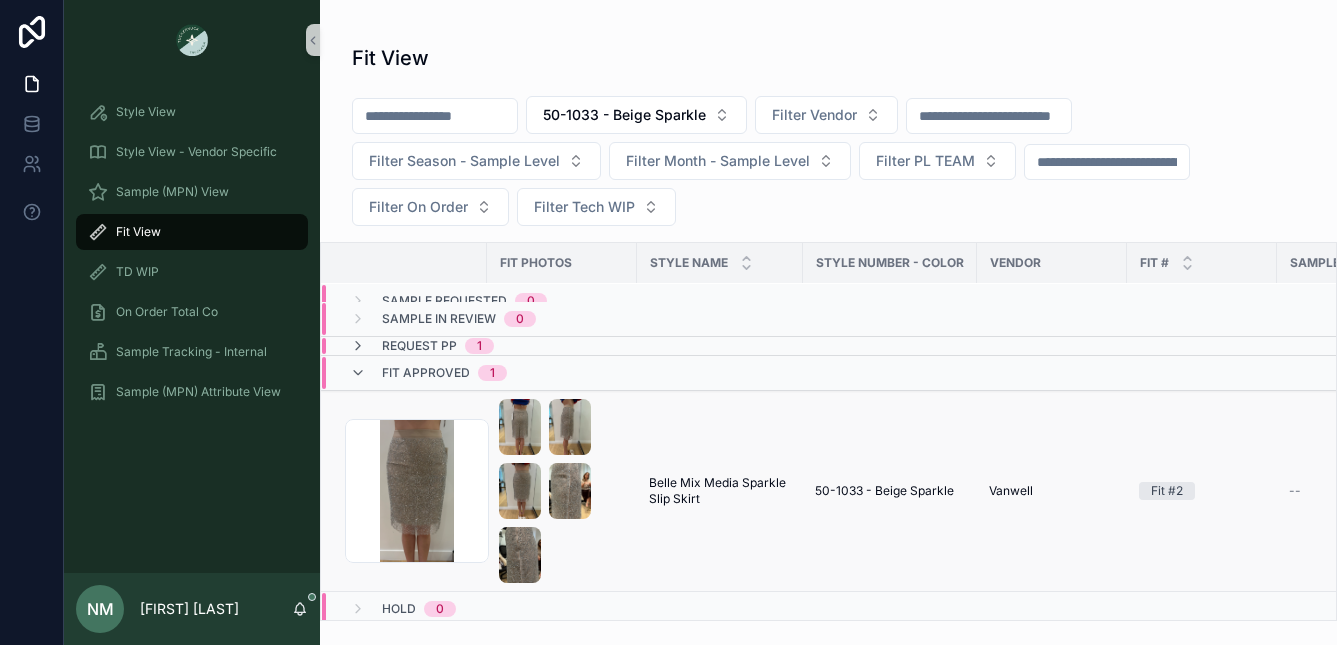 scroll, scrollTop: 38, scrollLeft: 0, axis: vertical 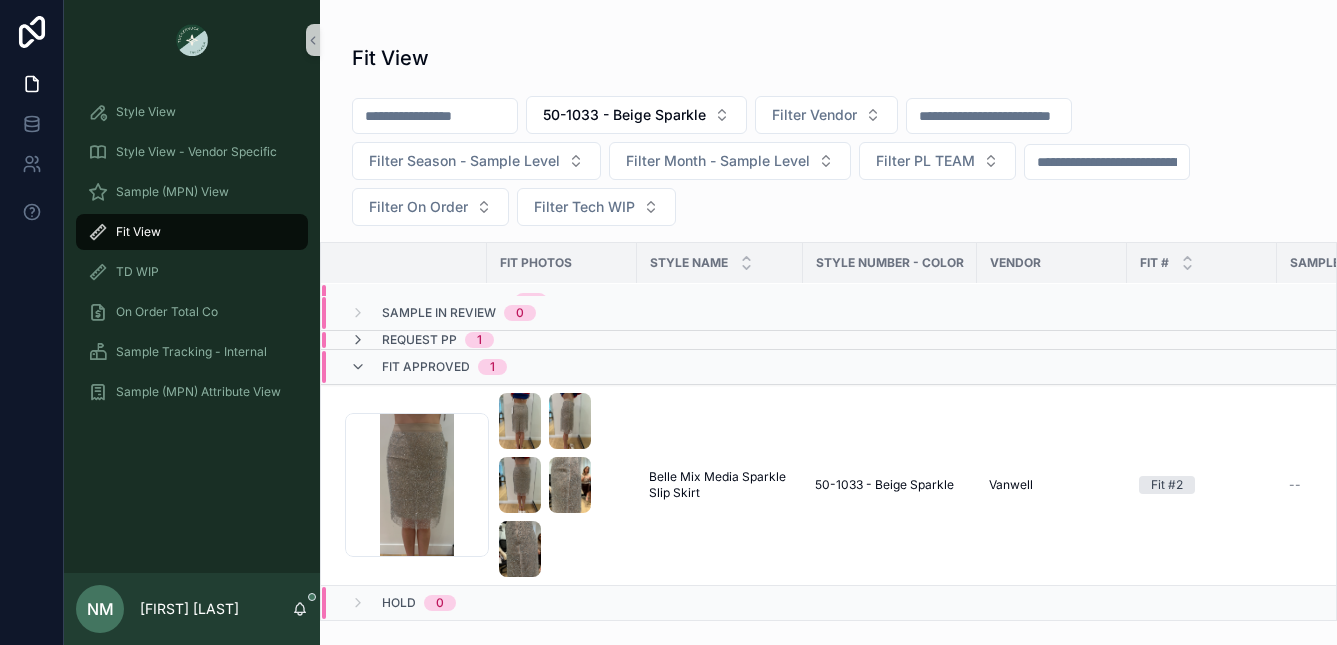 click on "Request PP" at bounding box center [419, 340] 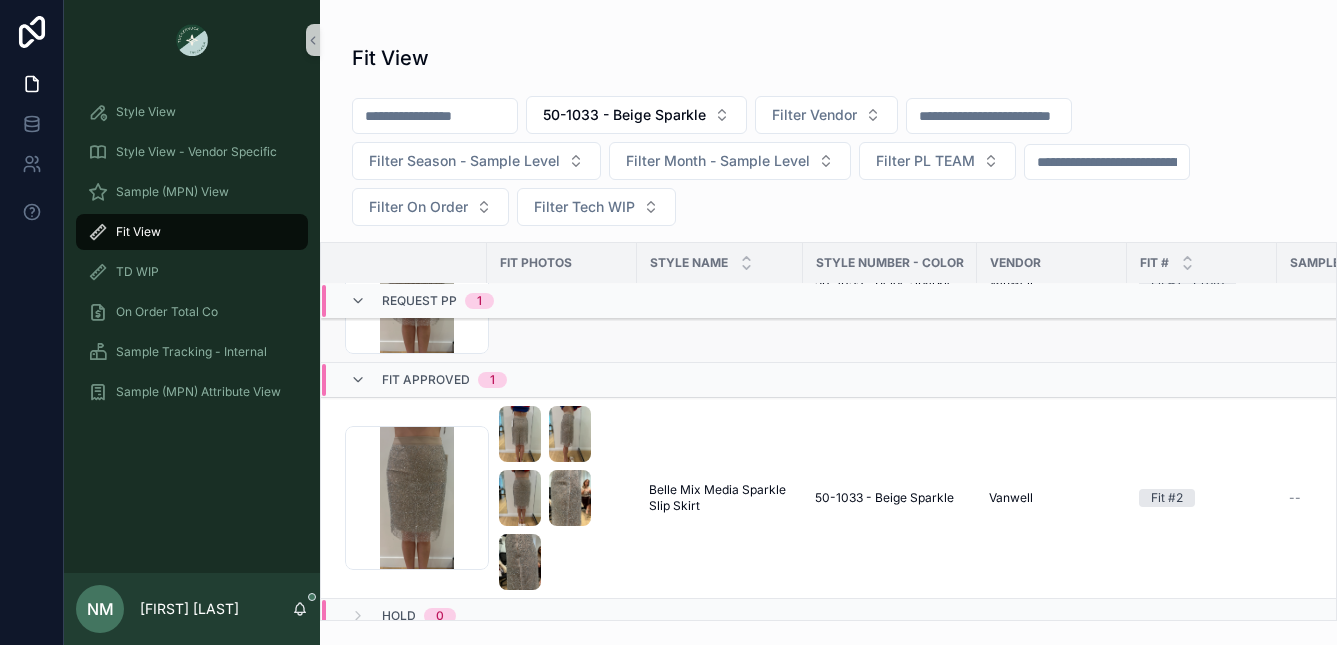 scroll, scrollTop: 215, scrollLeft: 0, axis: vertical 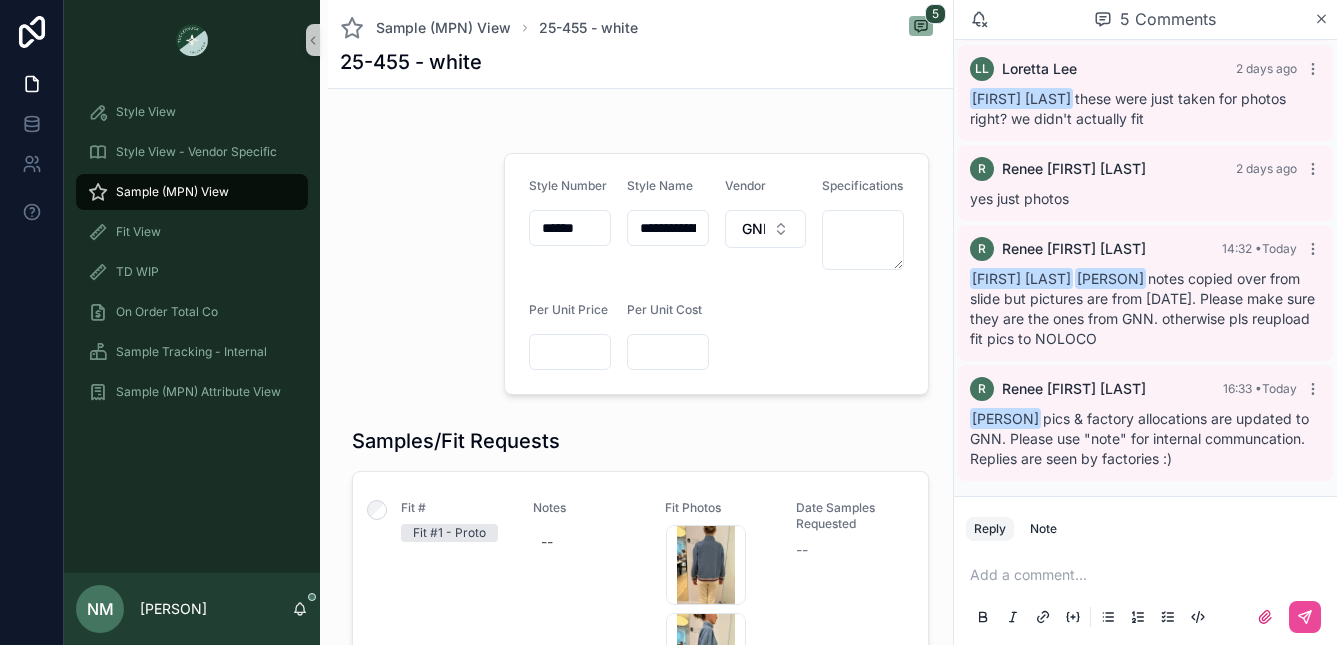 click on "[PERSON]" at bounding box center (1005, 418) 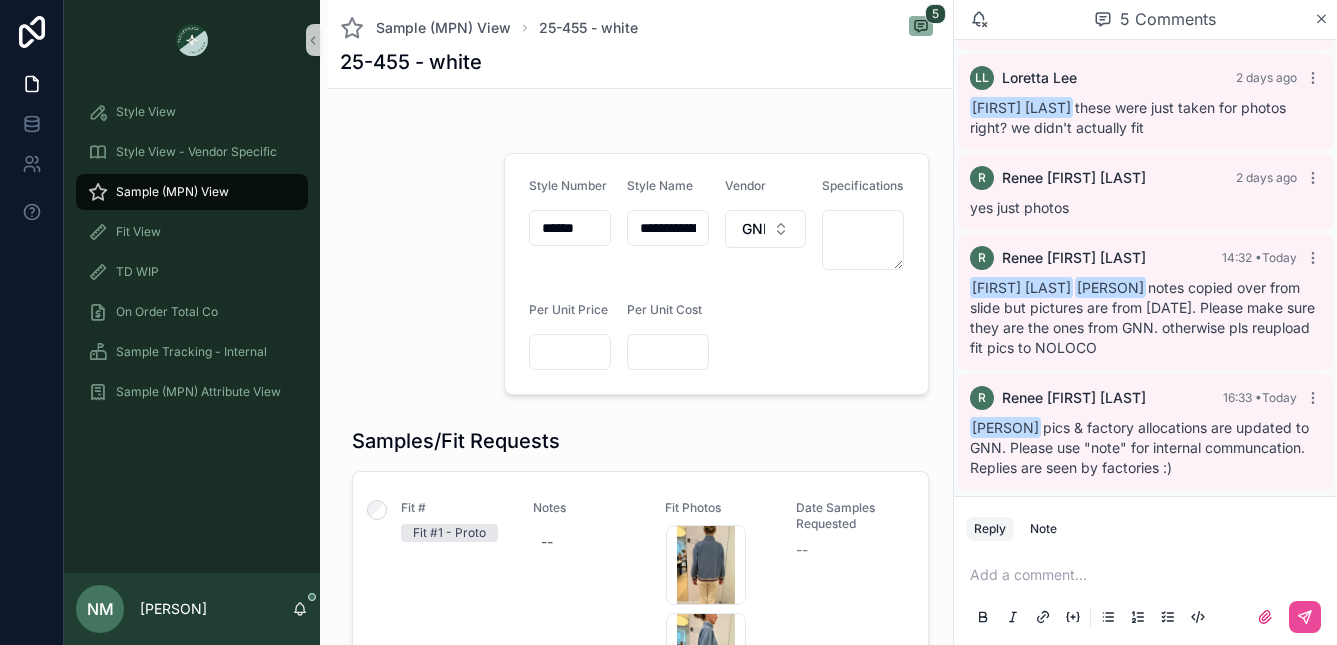 scroll, scrollTop: 91, scrollLeft: 0, axis: vertical 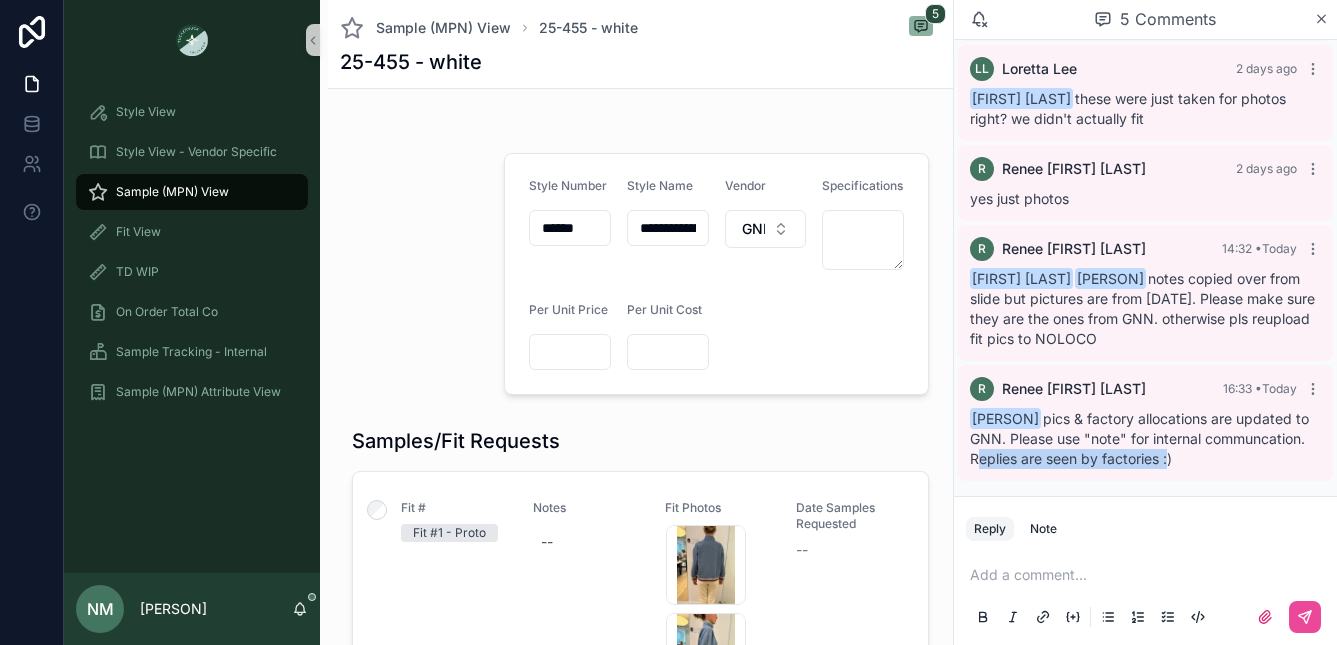 drag, startPoint x: 1273, startPoint y: 459, endPoint x: 1081, endPoint y: 460, distance: 192.00261 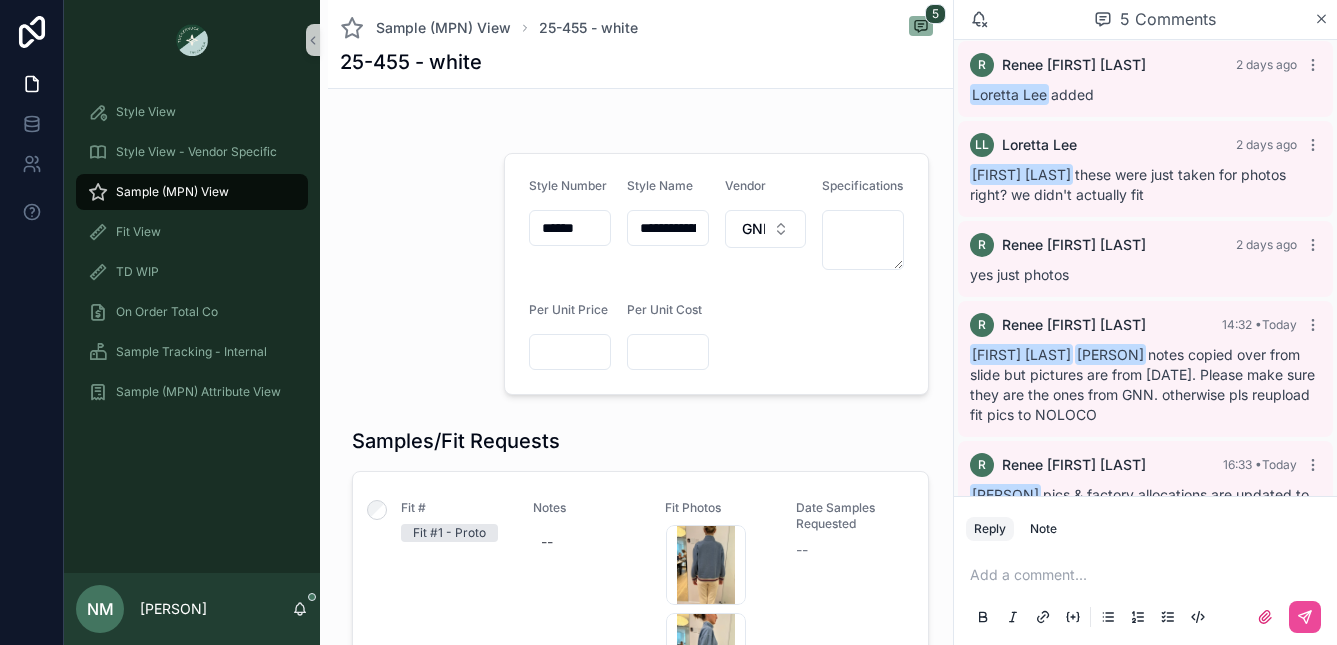 scroll, scrollTop: 10, scrollLeft: 0, axis: vertical 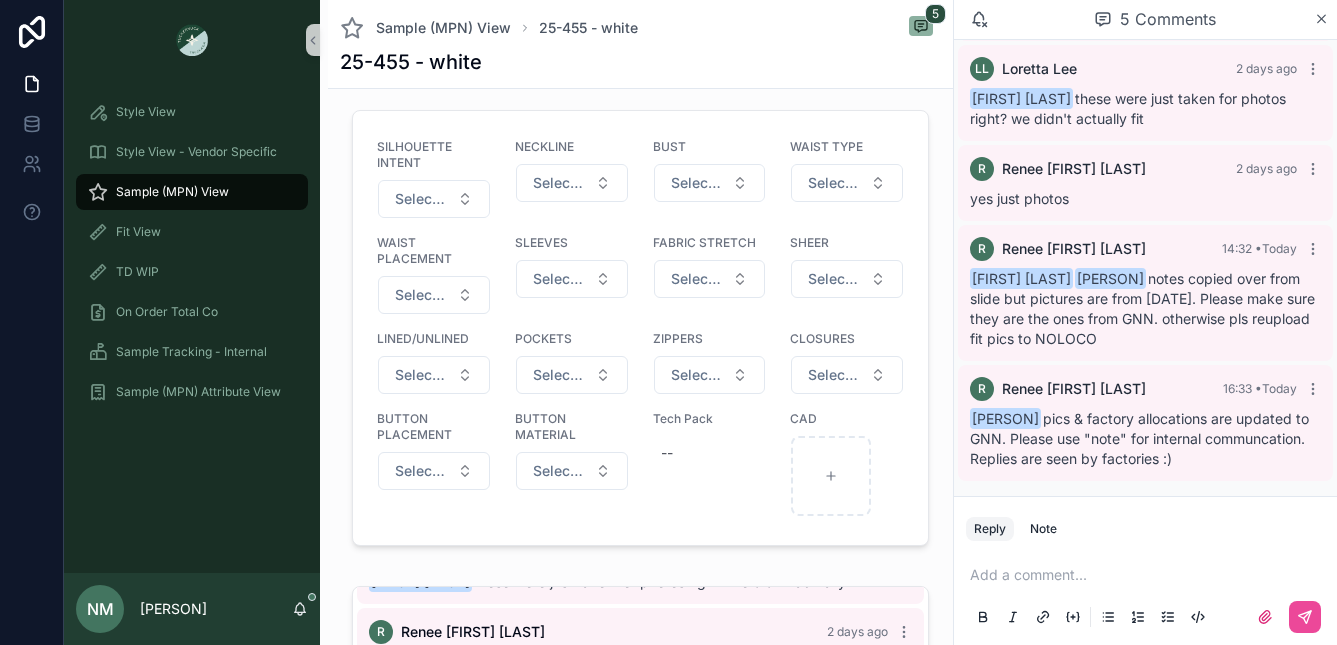 click on "Namwon Moon pics & factory allocations are updated to GNN. Please use "note" for internal communcation. Replies are seen by factories :)" at bounding box center [1139, 438] 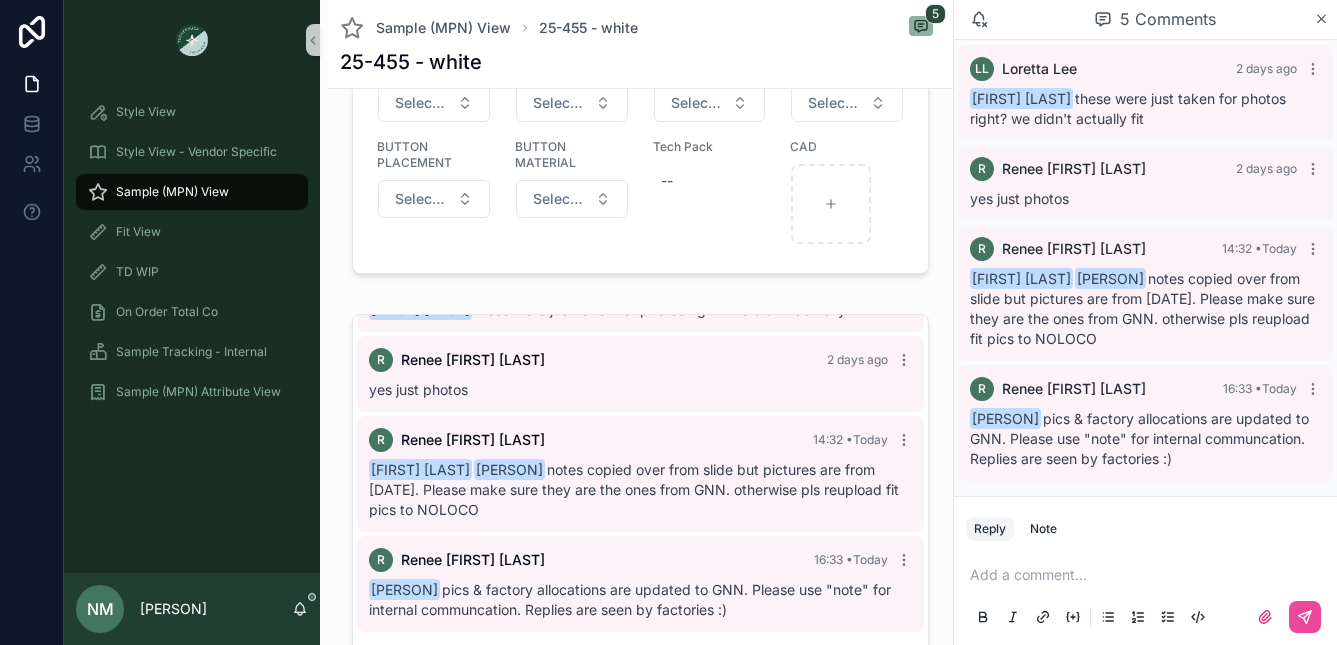 scroll, scrollTop: 1821, scrollLeft: 0, axis: vertical 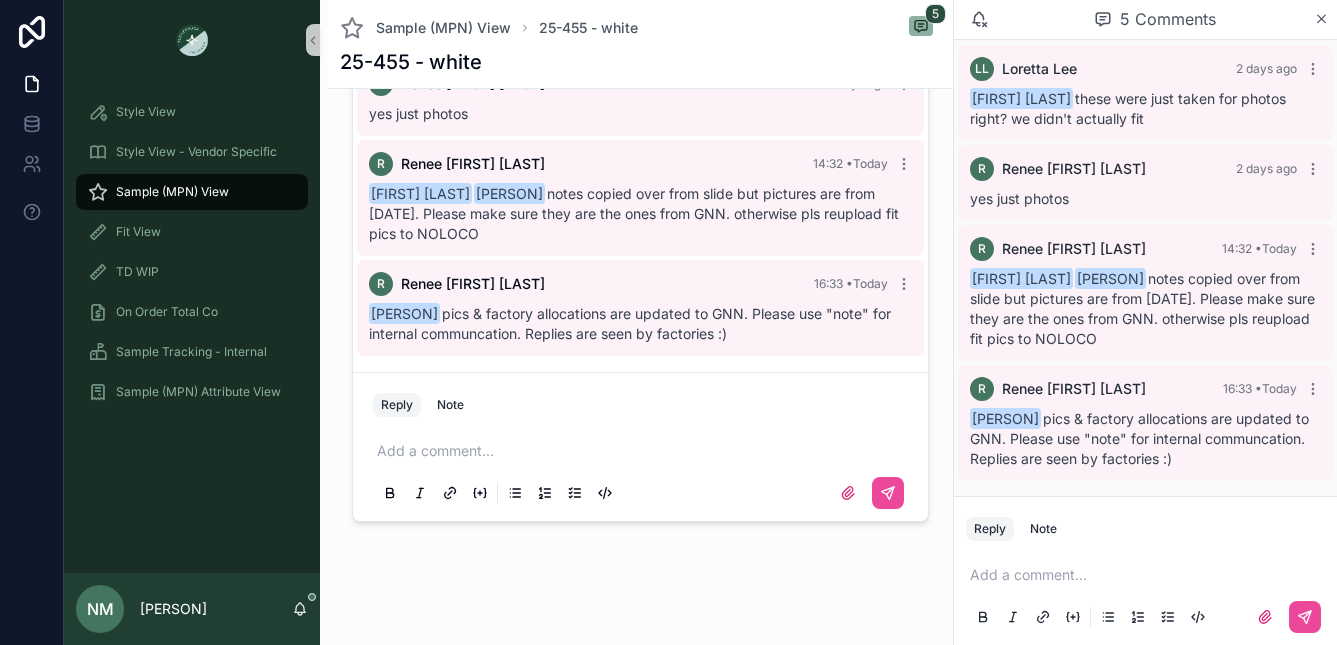 click at bounding box center (1149, 575) 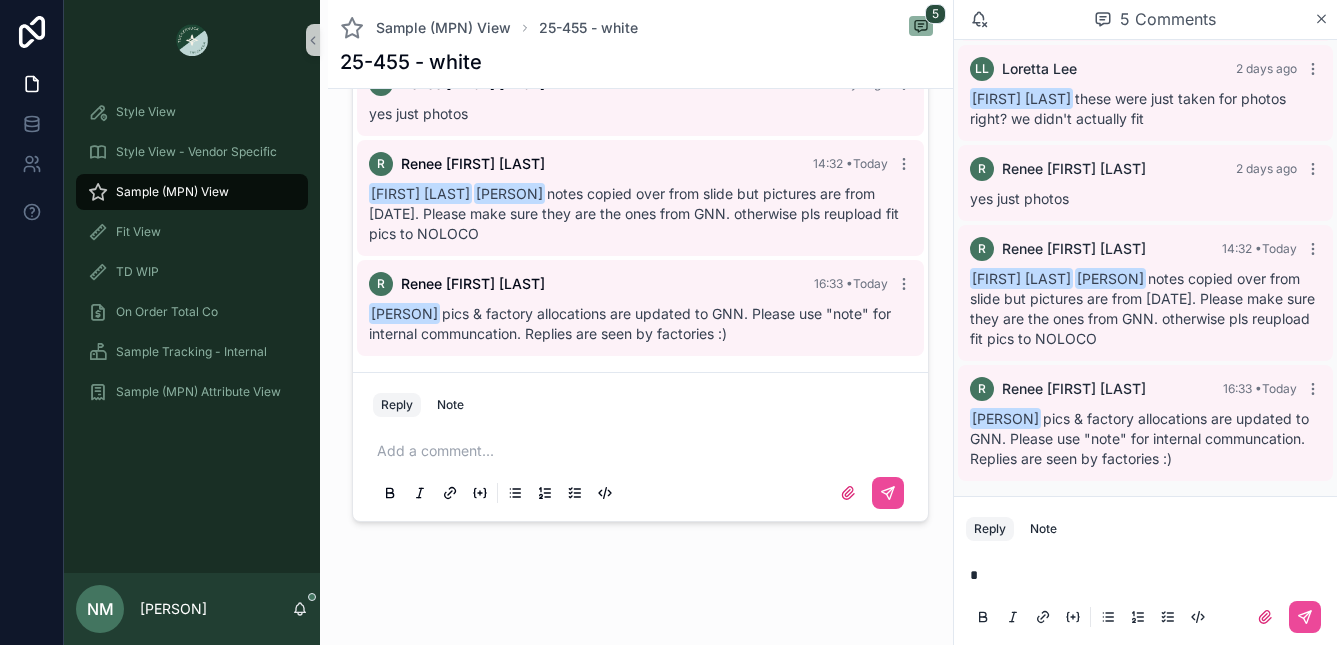 type 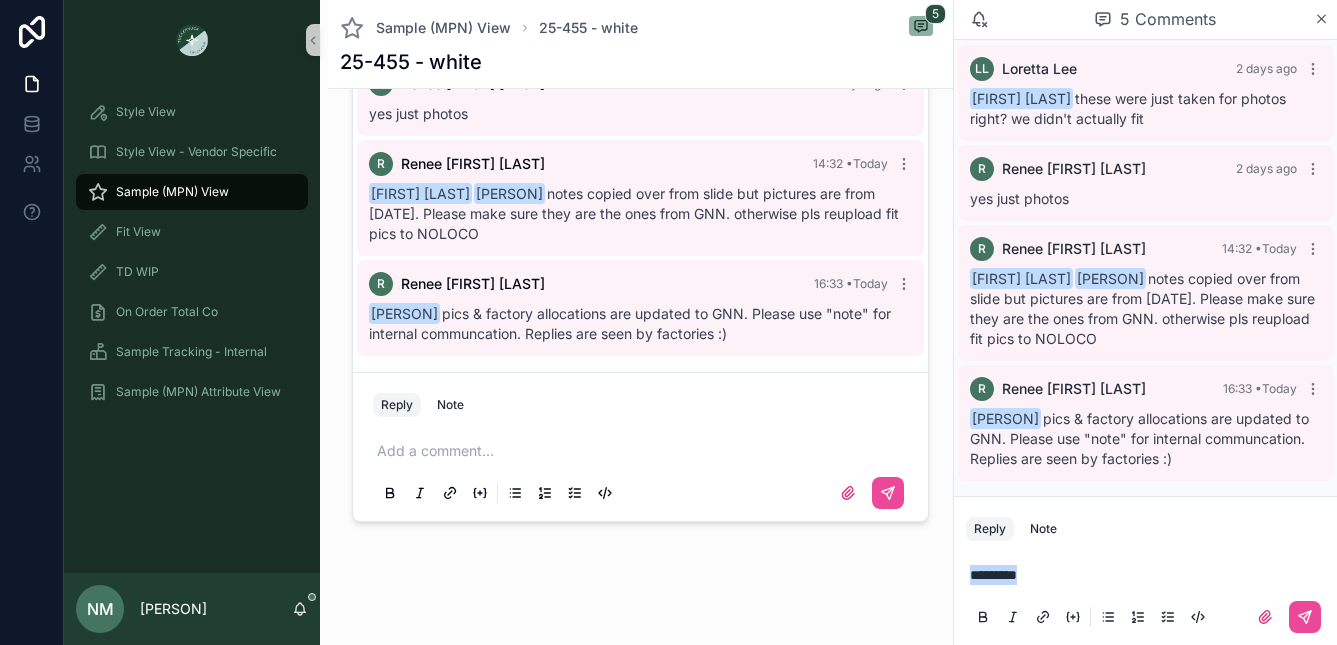 drag, startPoint x: 1037, startPoint y: 578, endPoint x: 967, endPoint y: 575, distance: 70.064255 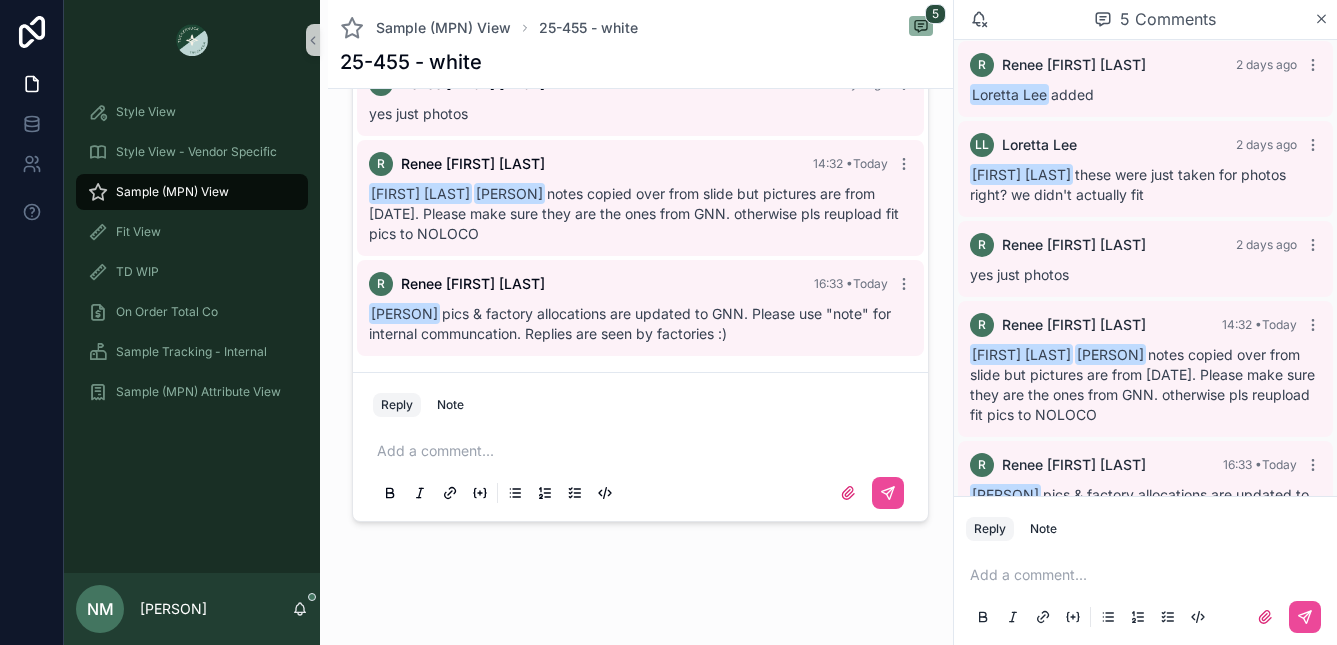 scroll, scrollTop: 91, scrollLeft: 0, axis: vertical 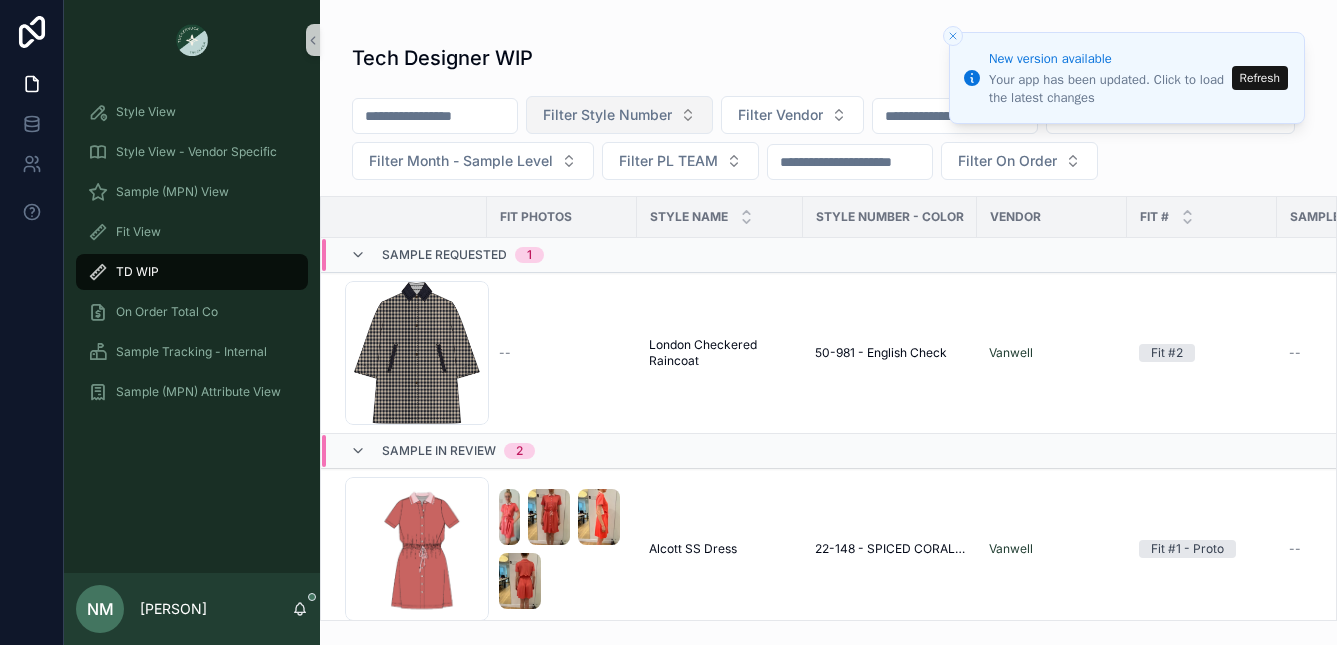 click on "Filter Style Number" at bounding box center [607, 115] 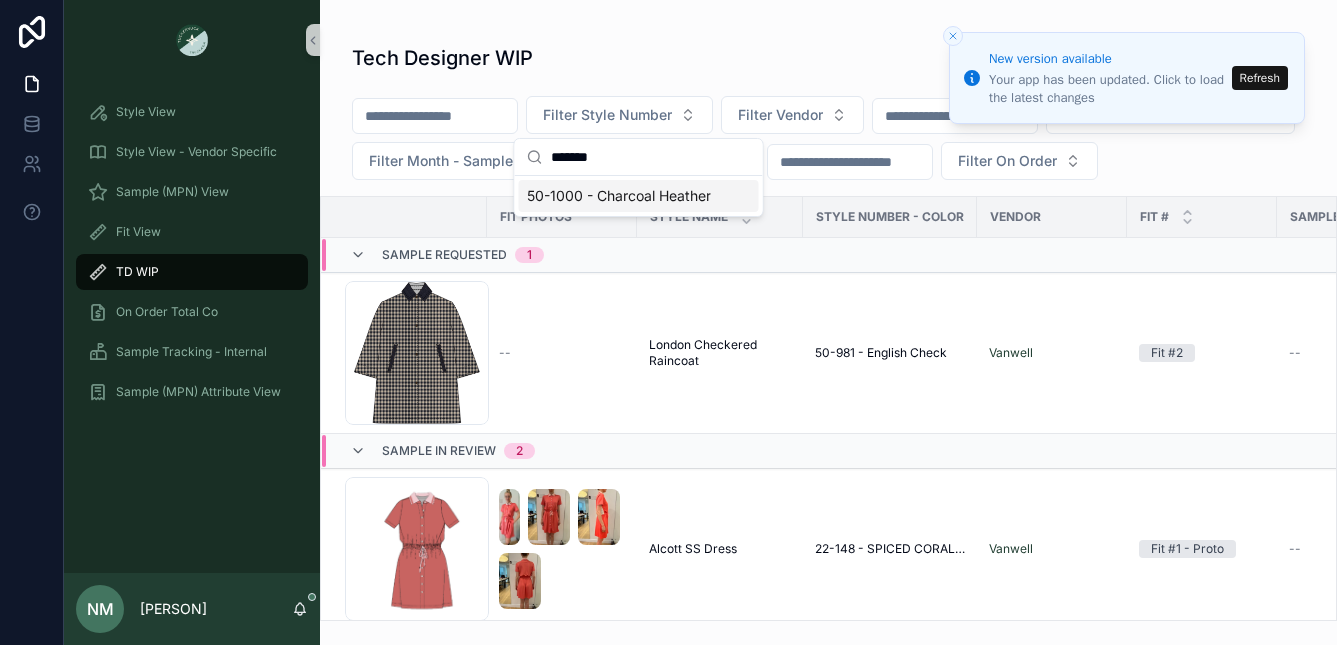 type on "*******" 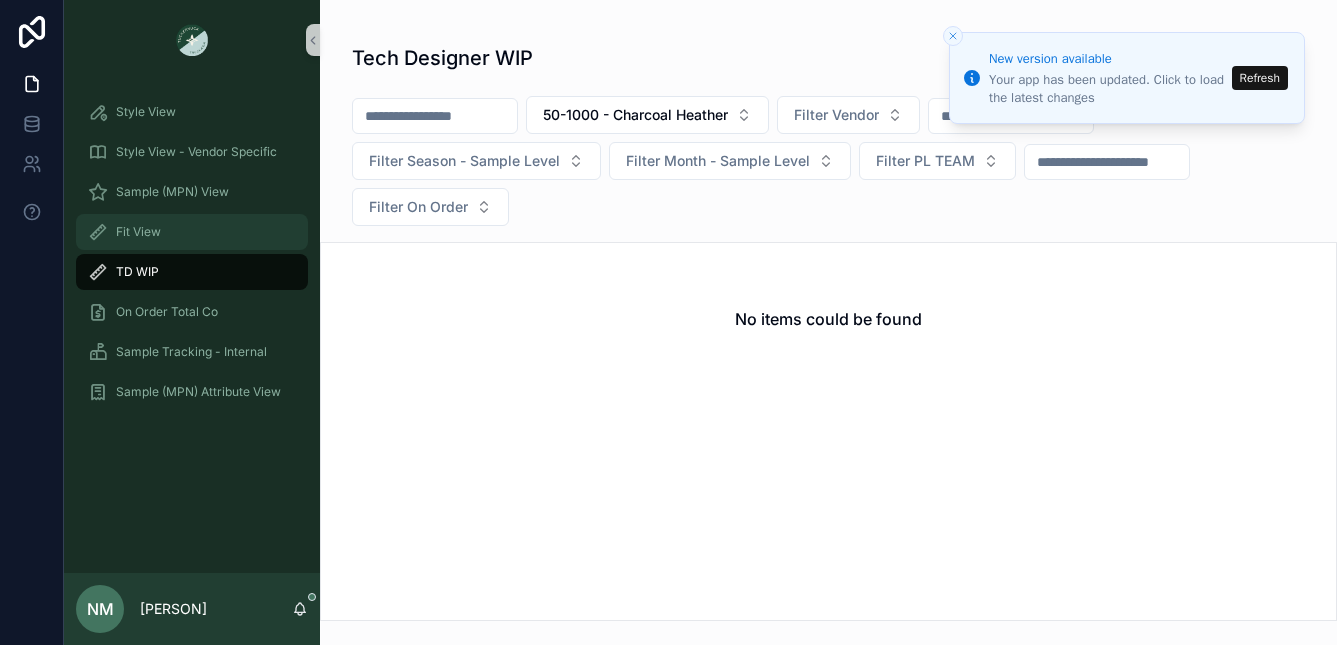 click on "Fit View" at bounding box center (138, 232) 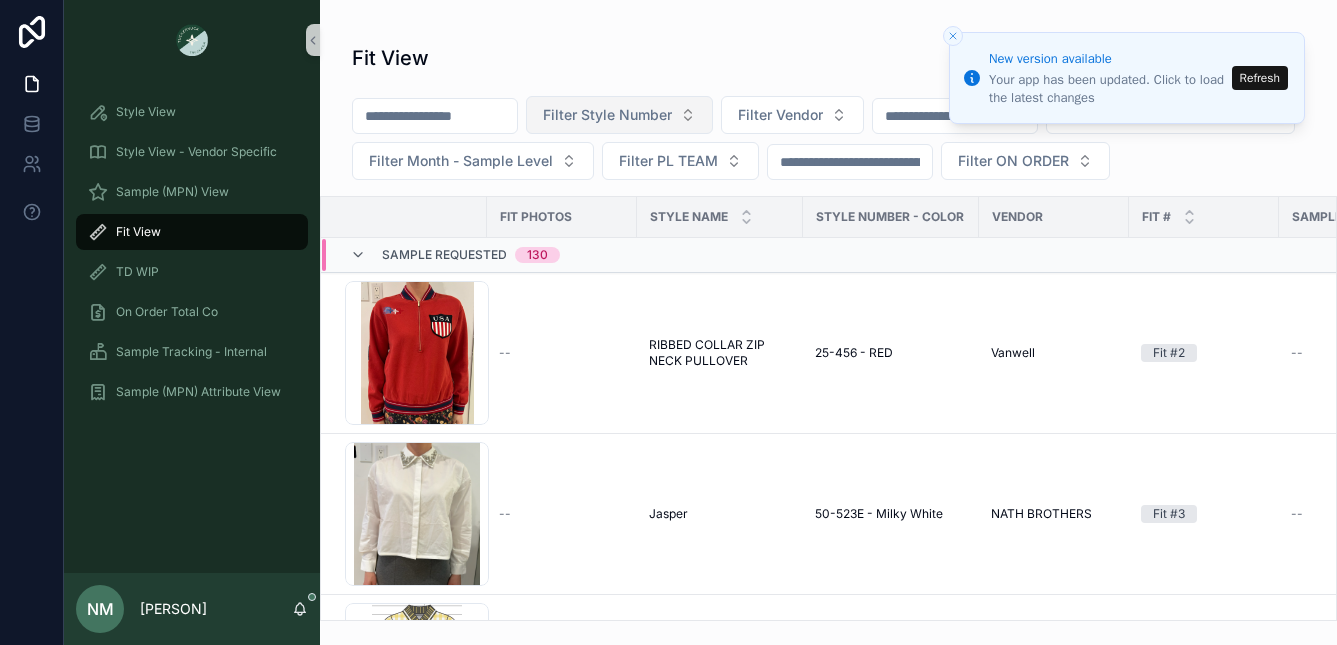 click on "Filter Style Number" at bounding box center [607, 115] 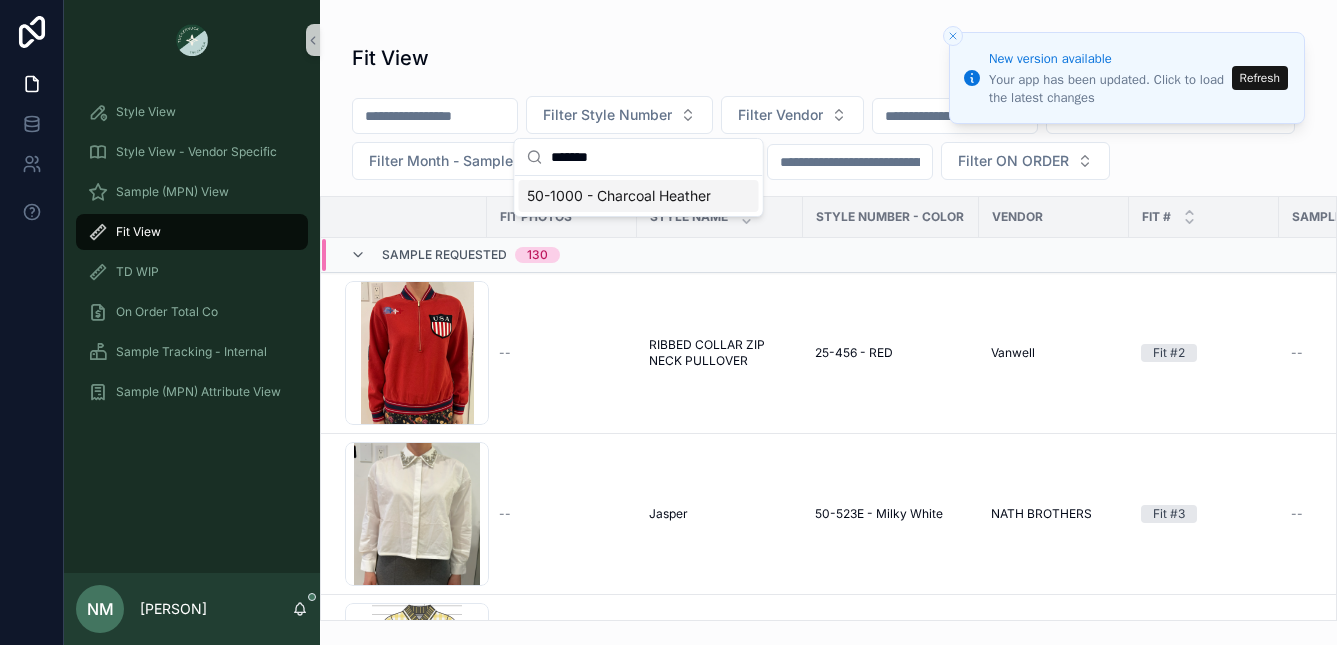 type on "*******" 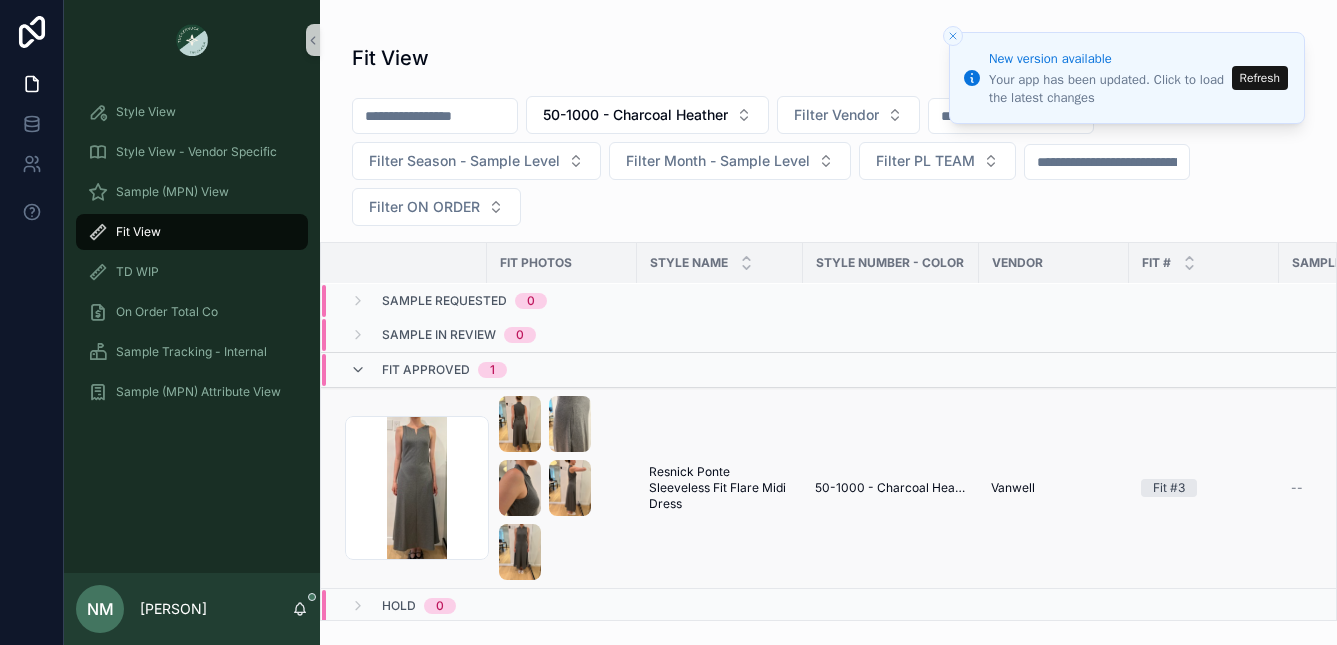 scroll, scrollTop: 0, scrollLeft: 0, axis: both 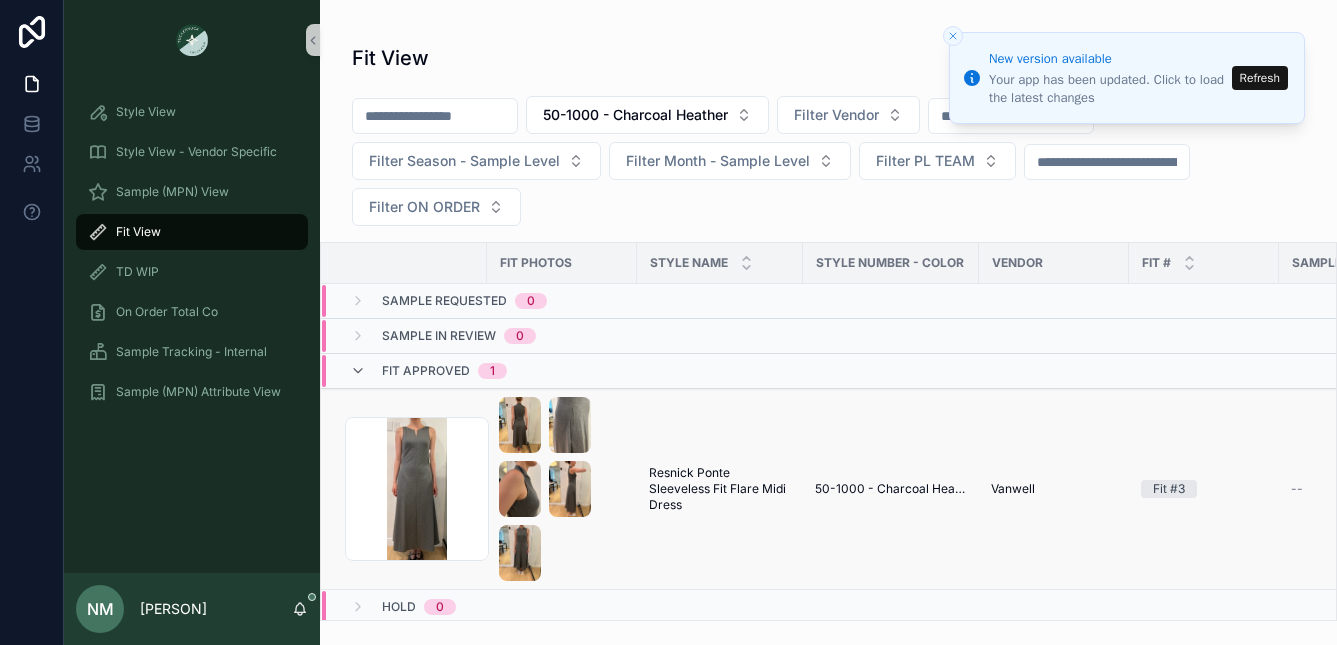 click on "Resnick Ponte Sleeveless Fit Flare Midi Dress" at bounding box center [720, 489] 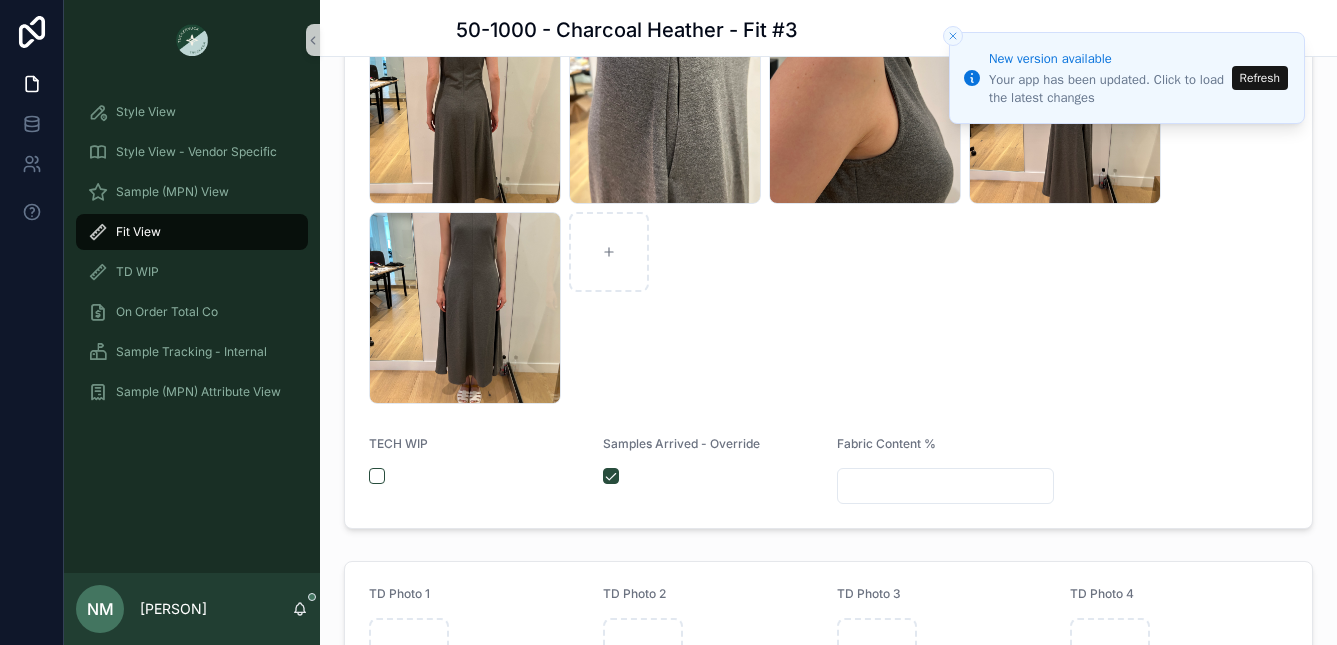 scroll, scrollTop: 947, scrollLeft: 0, axis: vertical 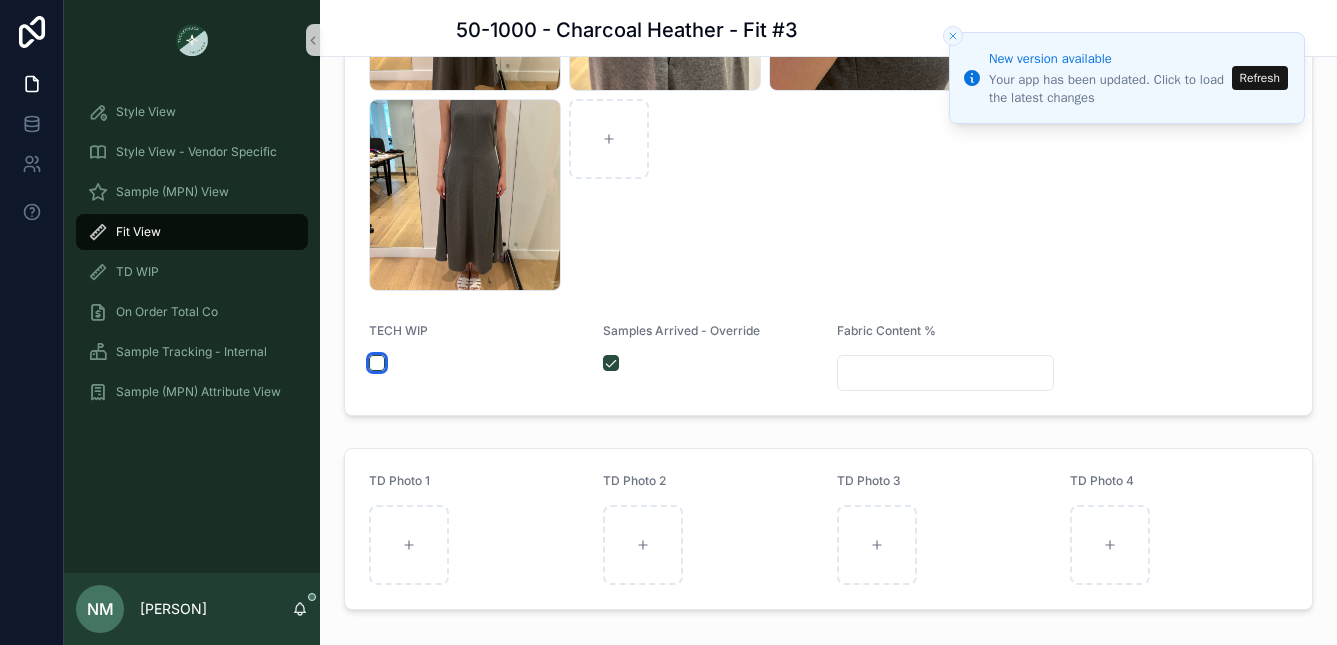 click at bounding box center (377, 363) 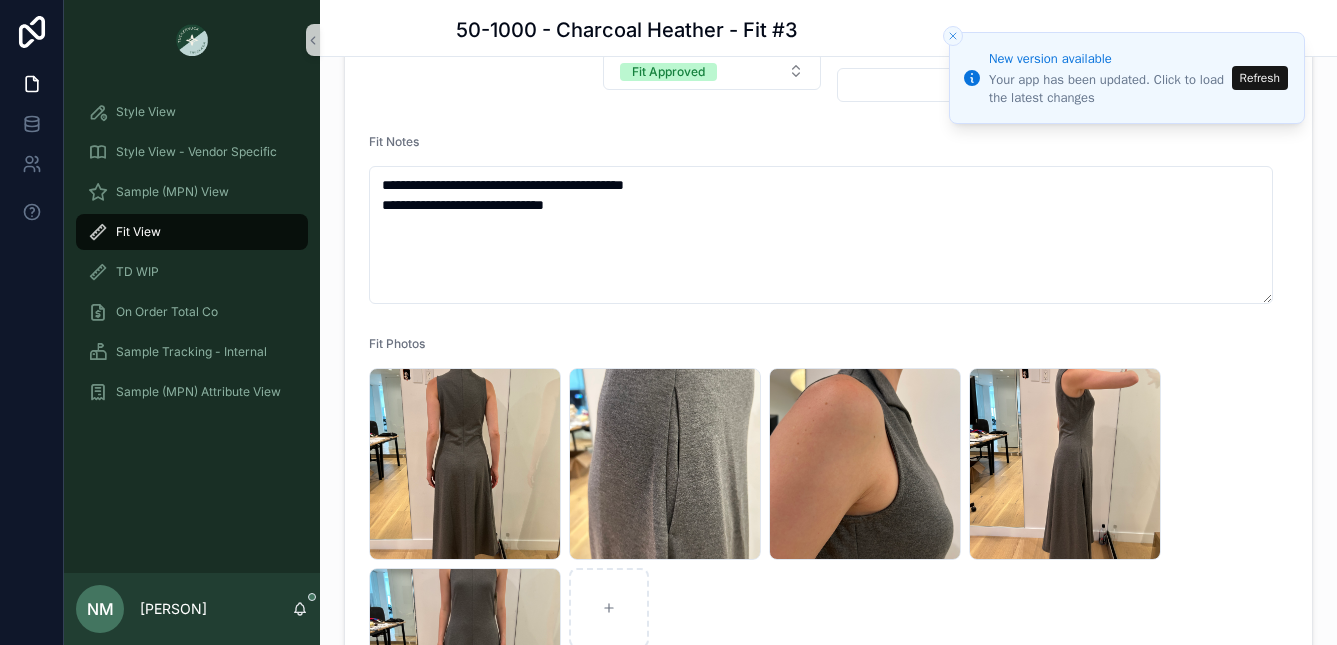 scroll, scrollTop: 480, scrollLeft: 0, axis: vertical 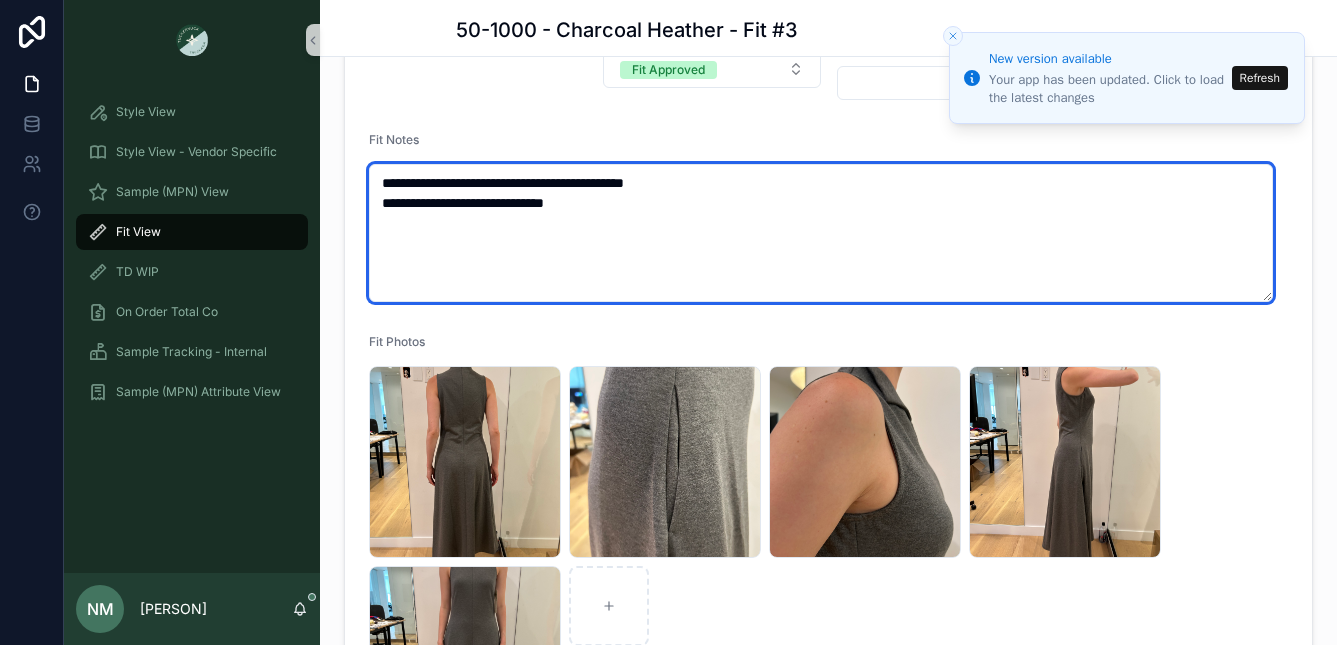 click on "**********" at bounding box center (821, 233) 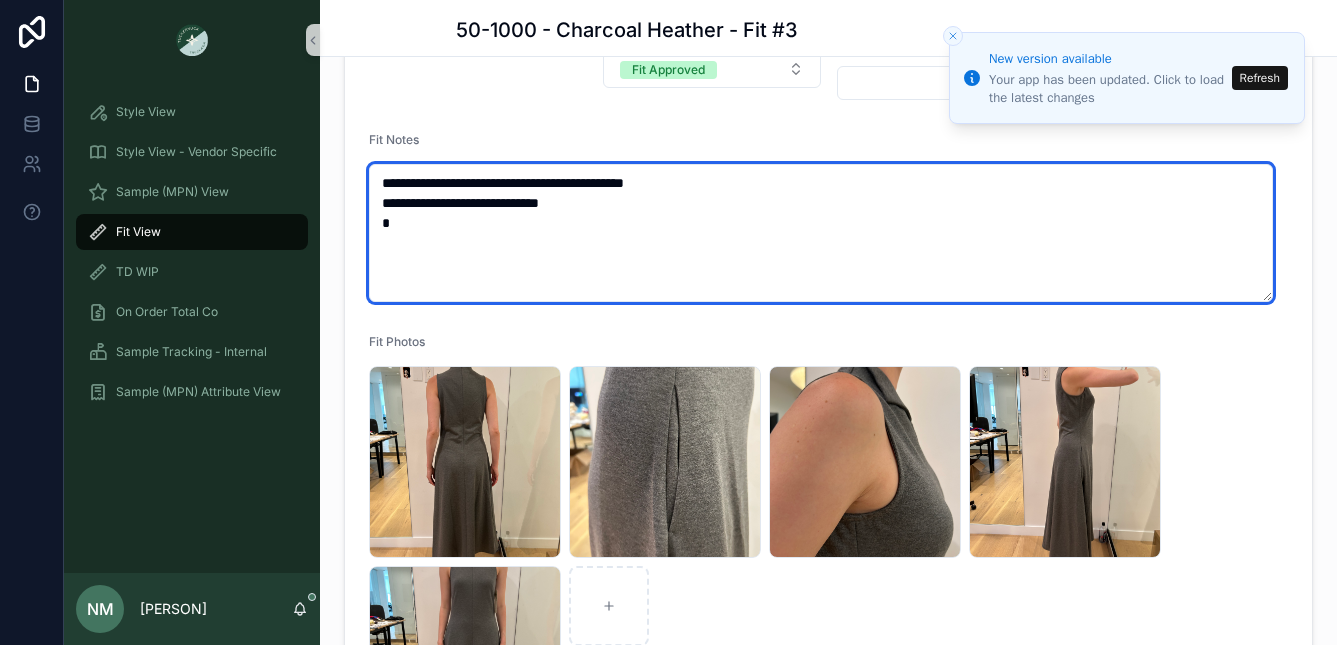 type on "**********" 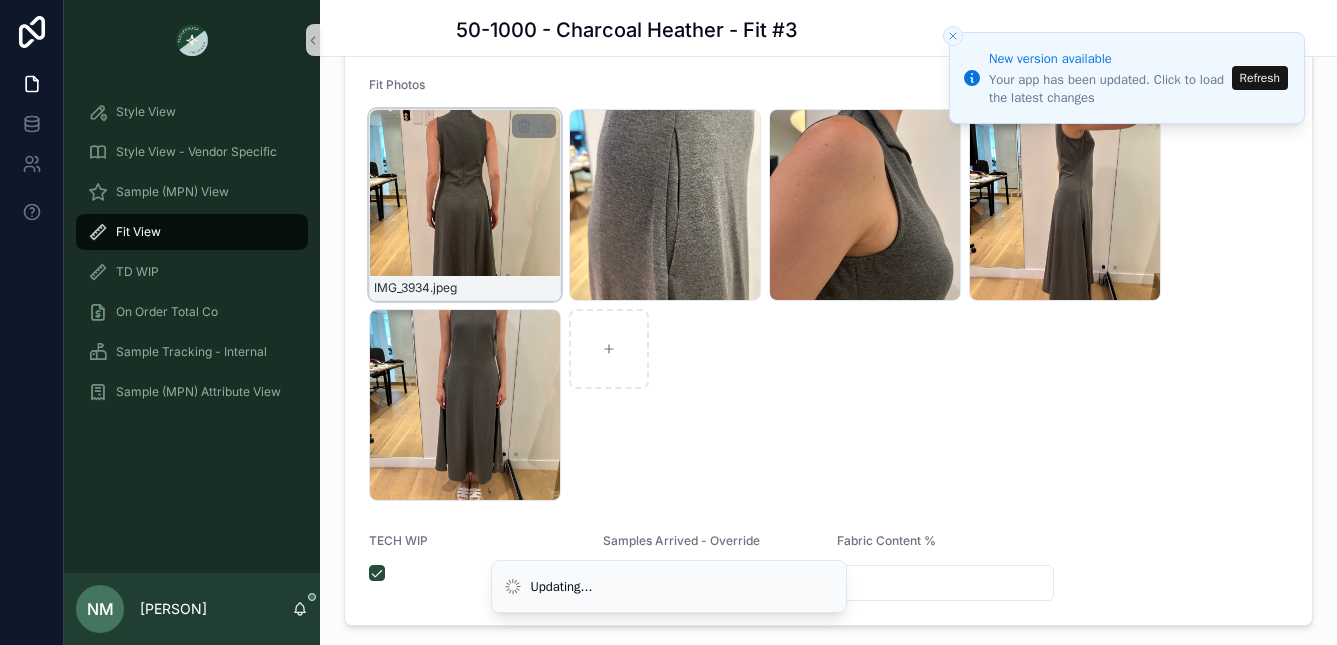 scroll, scrollTop: 803, scrollLeft: 0, axis: vertical 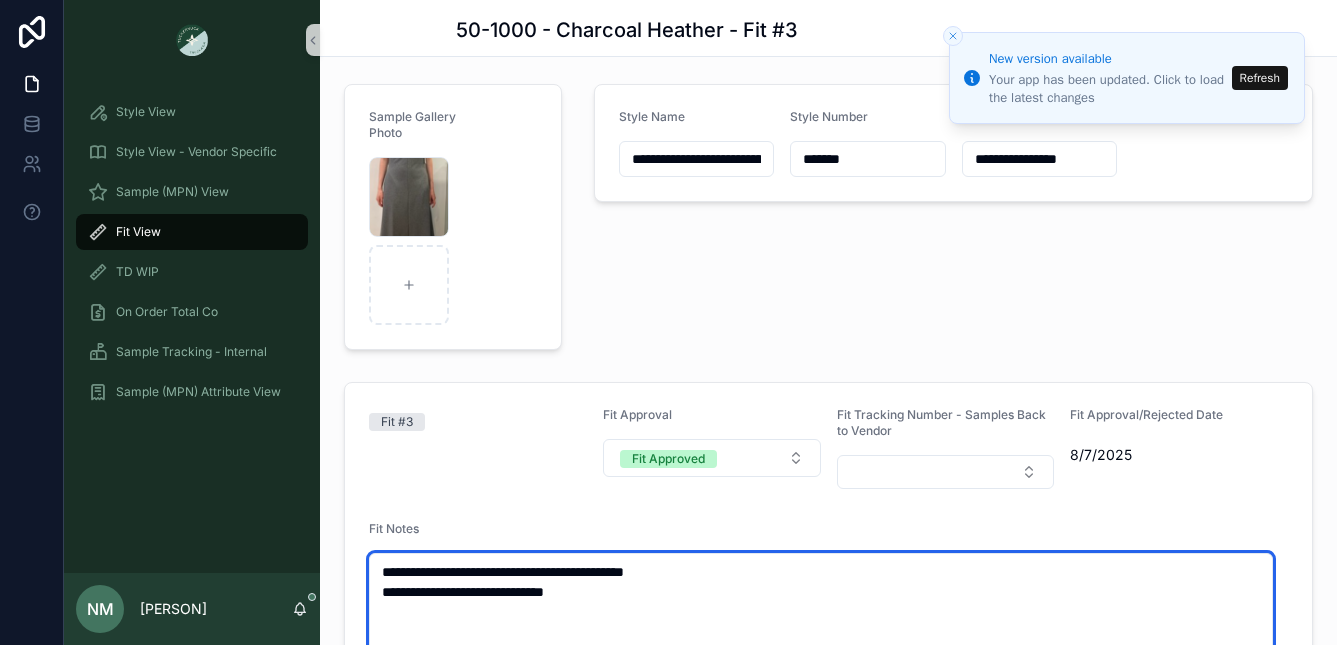 drag, startPoint x: 583, startPoint y: 593, endPoint x: 373, endPoint y: 575, distance: 210.77002 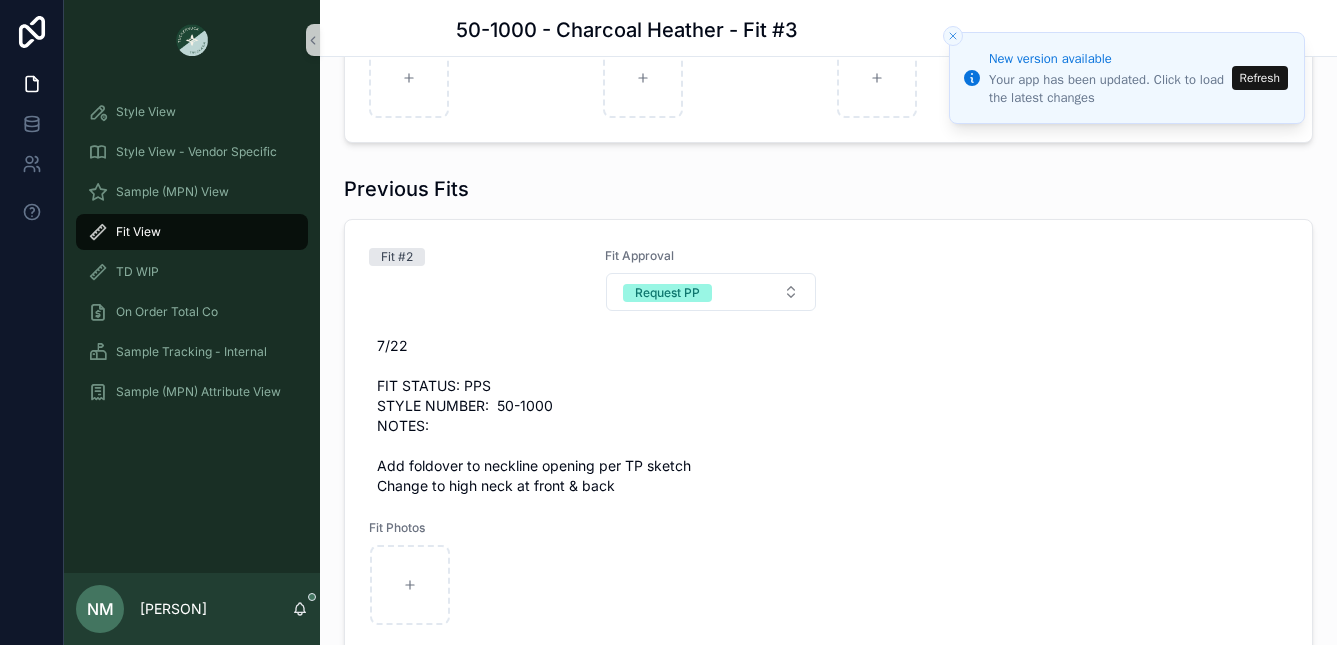 scroll, scrollTop: 1418, scrollLeft: 0, axis: vertical 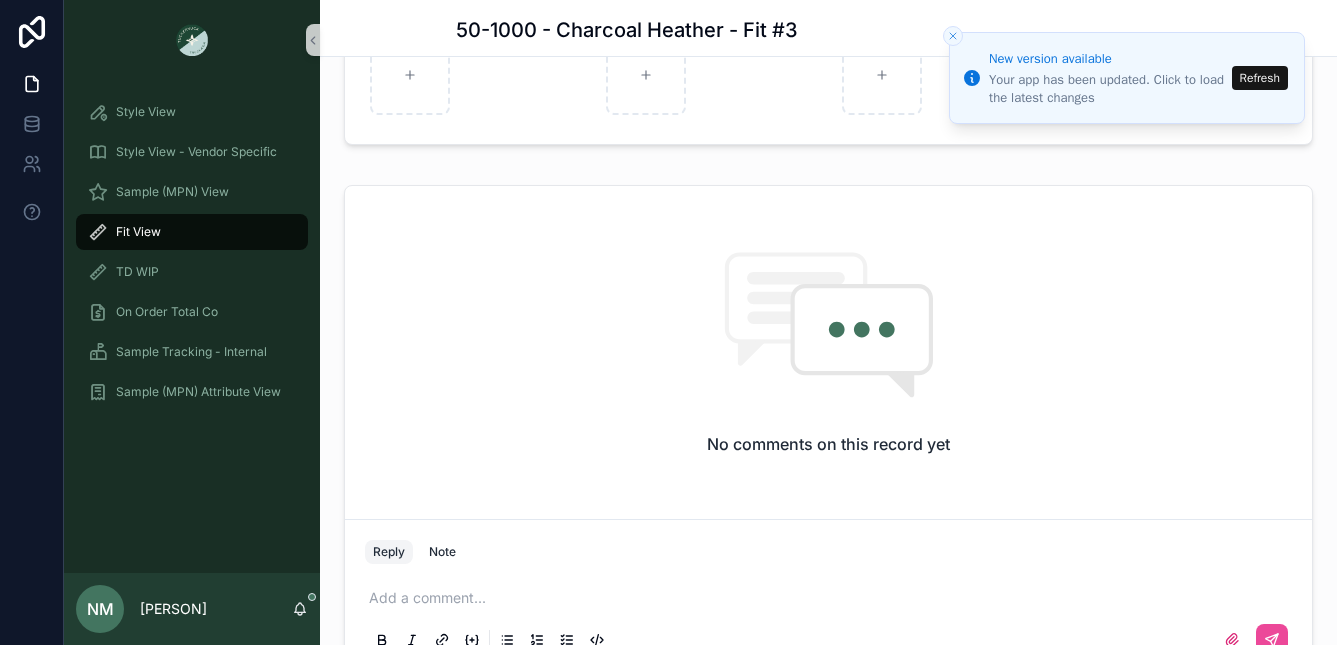 click on "No comments on this record yet" at bounding box center (828, 353) 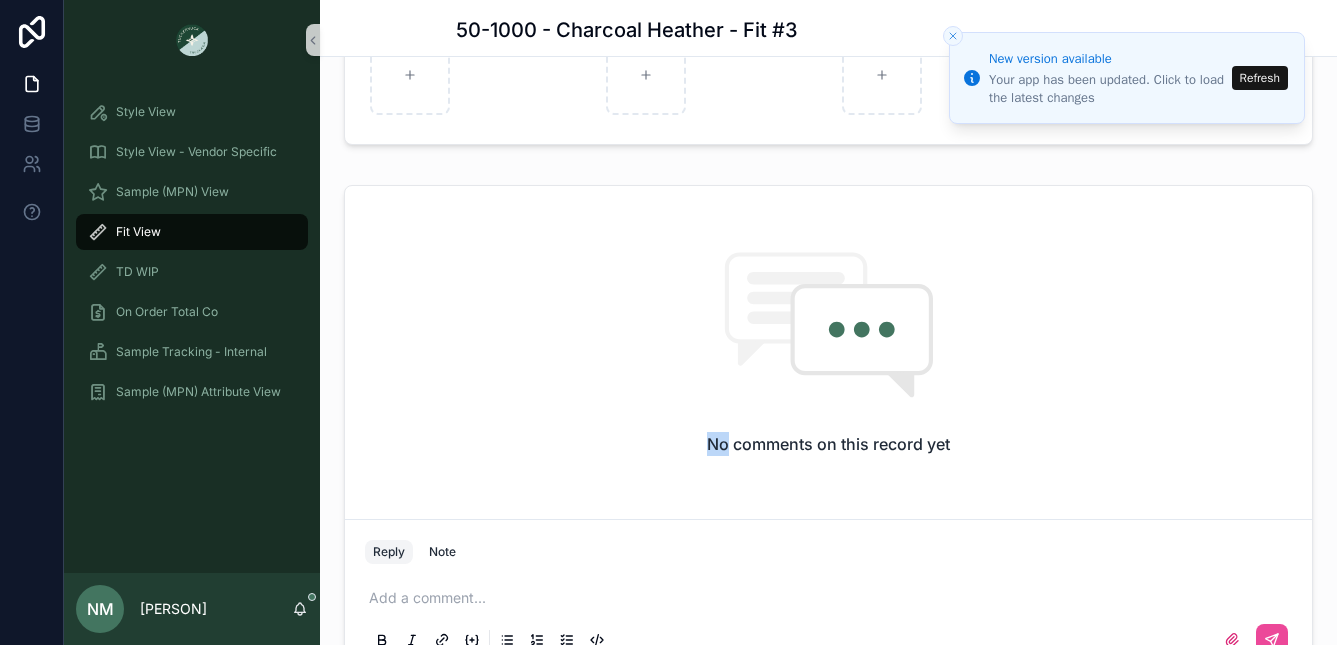 click on "No comments on this record yet" at bounding box center (828, 353) 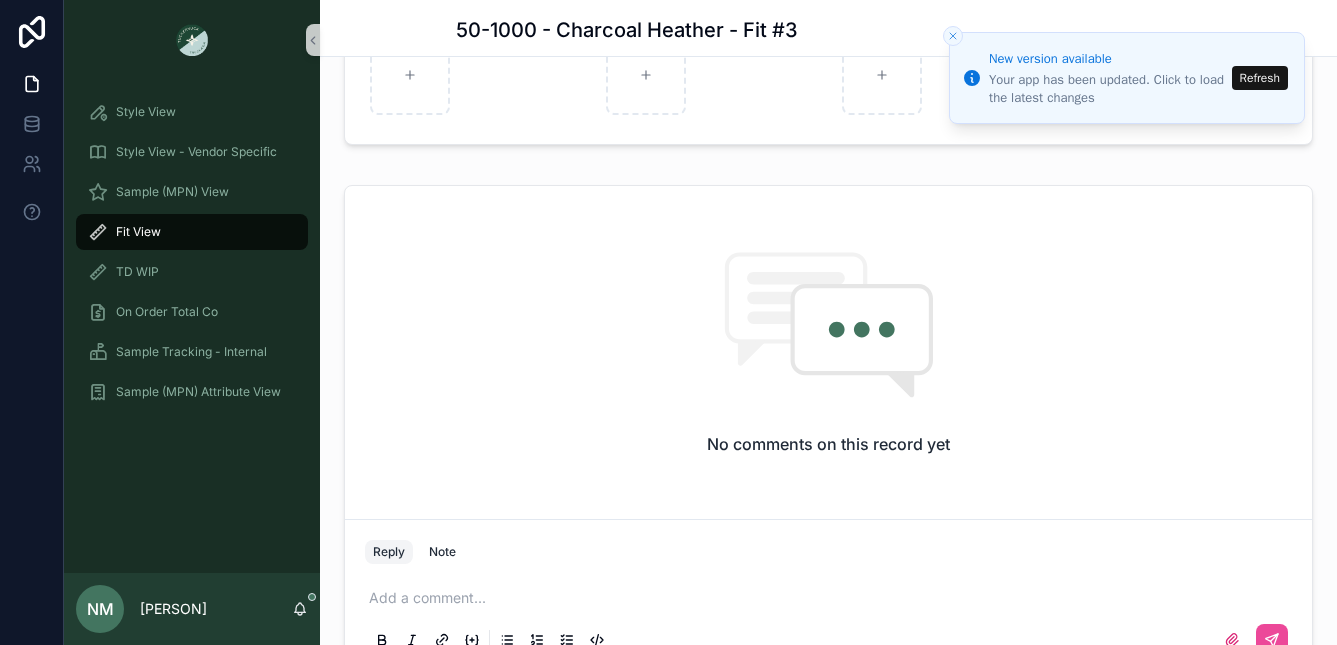 drag, startPoint x: 609, startPoint y: 350, endPoint x: 627, endPoint y: 371, distance: 27.658634 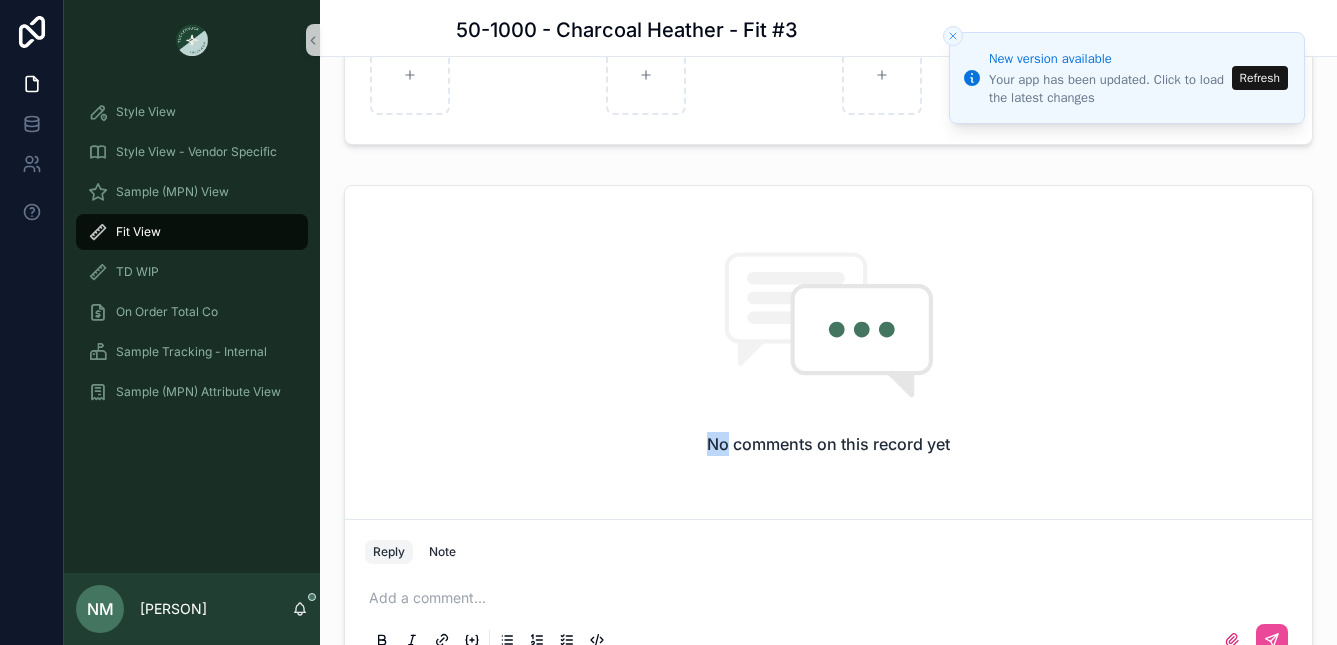click on "No comments on this record yet" at bounding box center [828, 353] 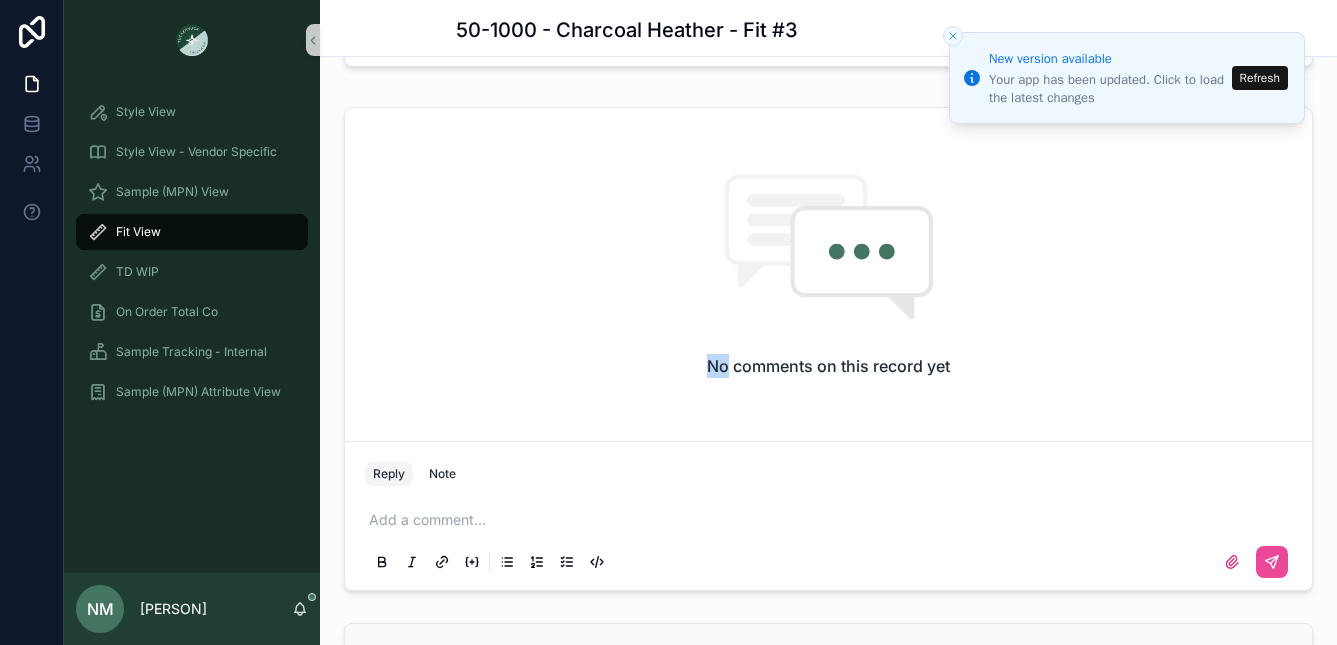 scroll, scrollTop: 2052, scrollLeft: 0, axis: vertical 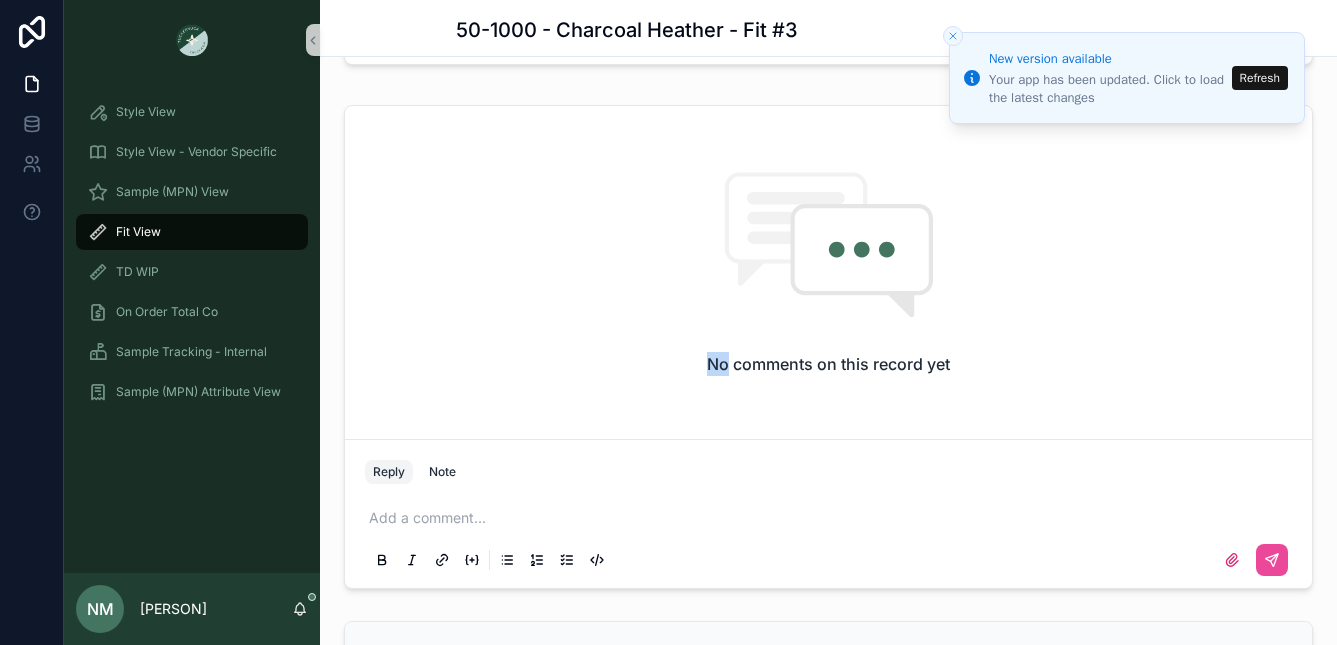 click on "No comments on this record yet" at bounding box center [828, 273] 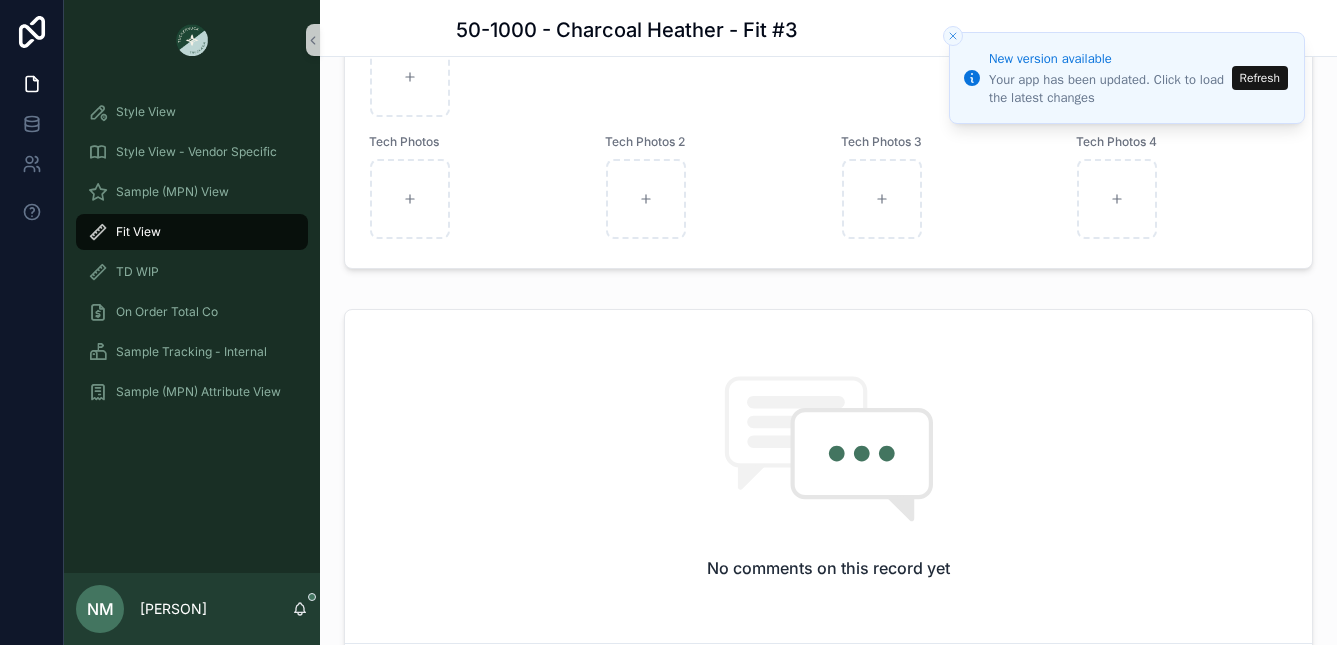 scroll, scrollTop: 2301, scrollLeft: 0, axis: vertical 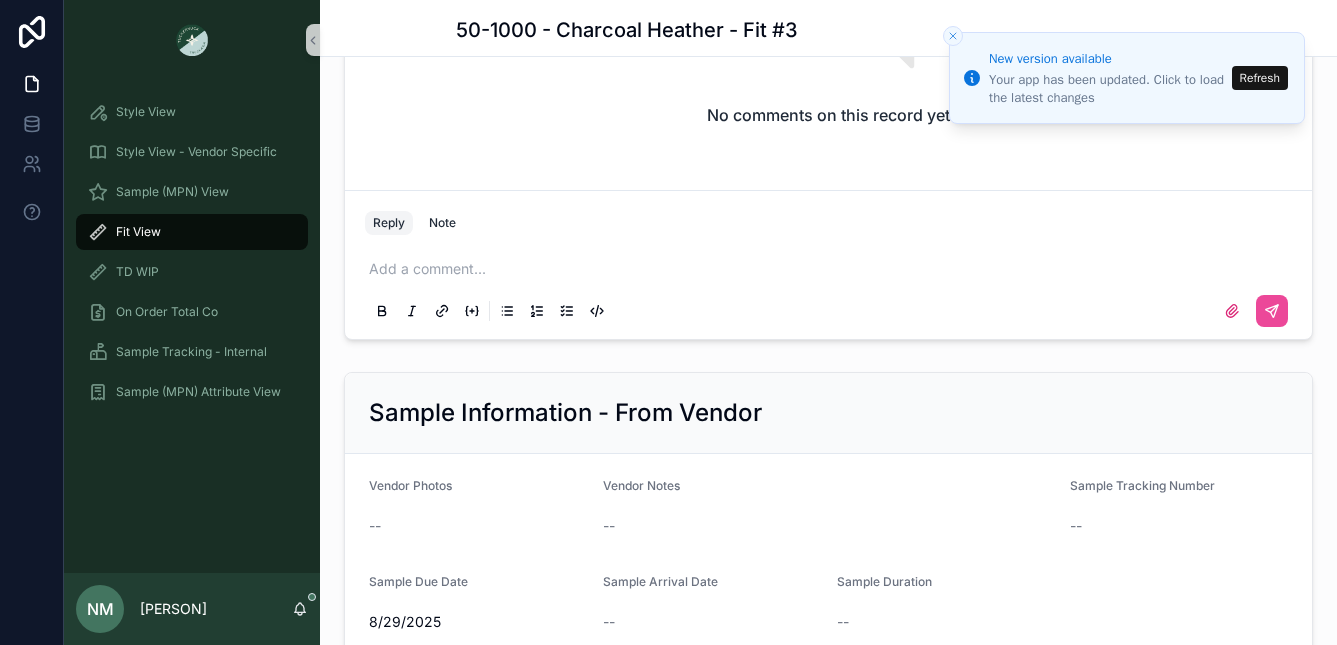 click on "Reply Note" at bounding box center (828, 223) 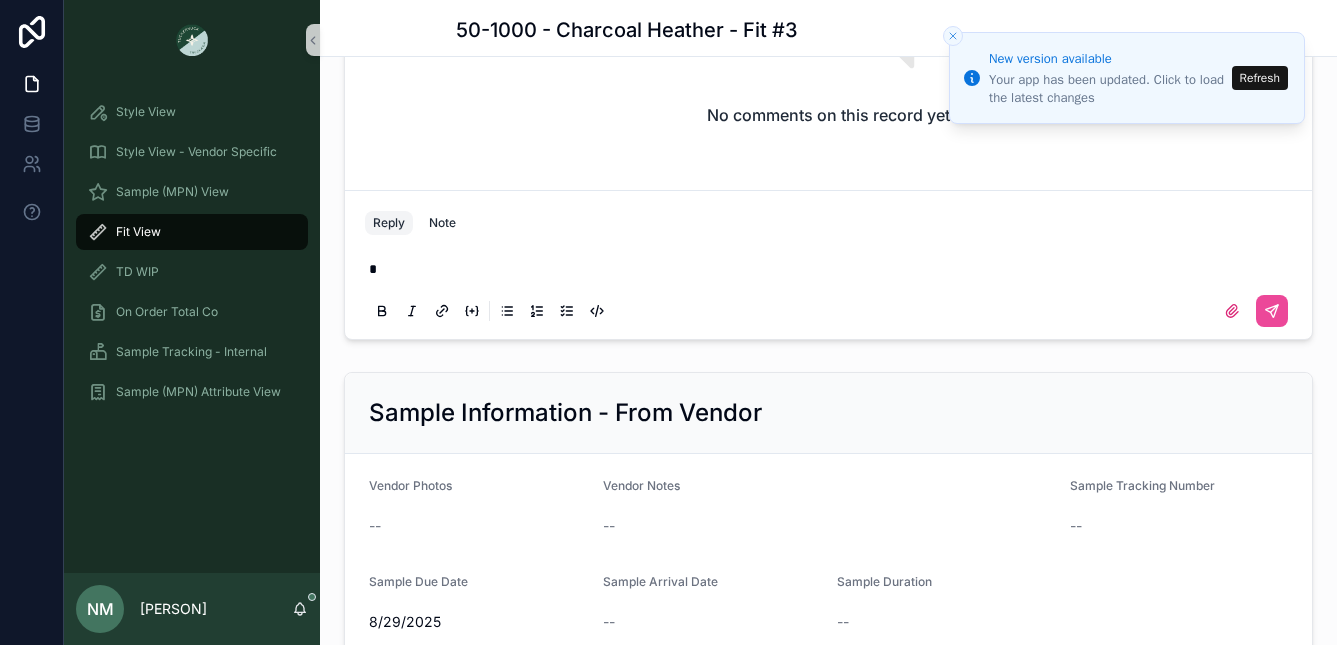 type 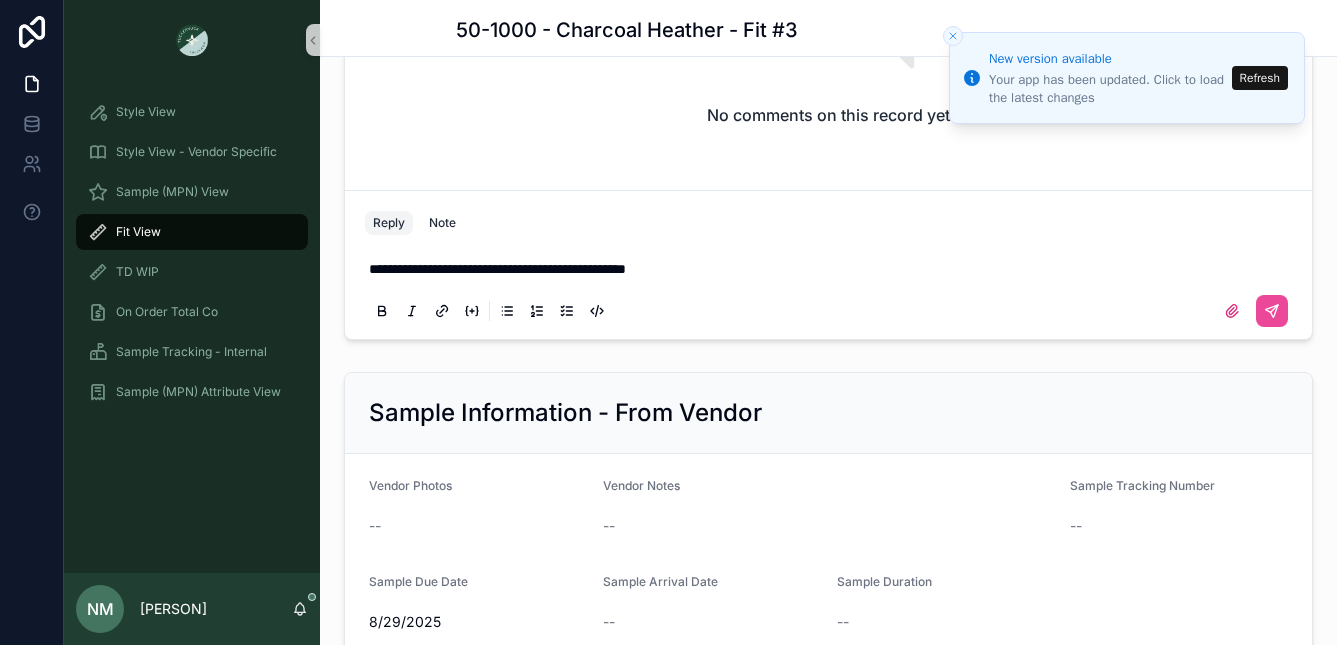 scroll, scrollTop: 2305, scrollLeft: 0, axis: vertical 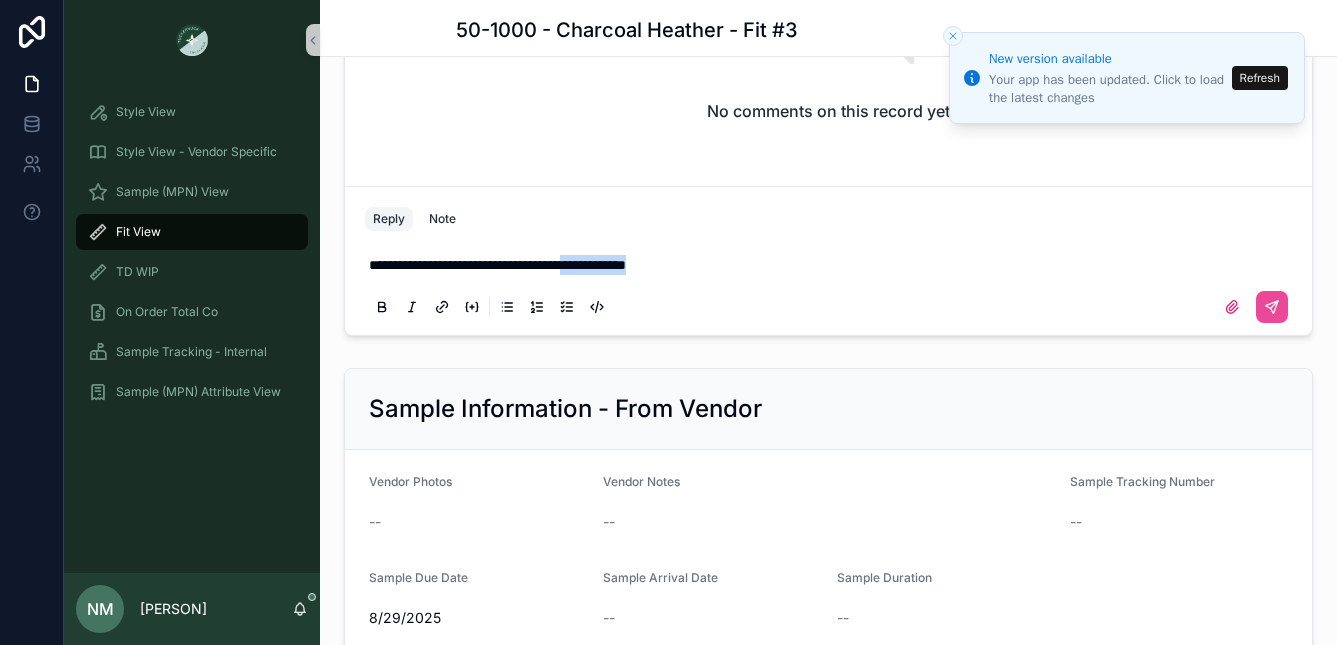 drag, startPoint x: 646, startPoint y: 265, endPoint x: 803, endPoint y: 264, distance: 157.00319 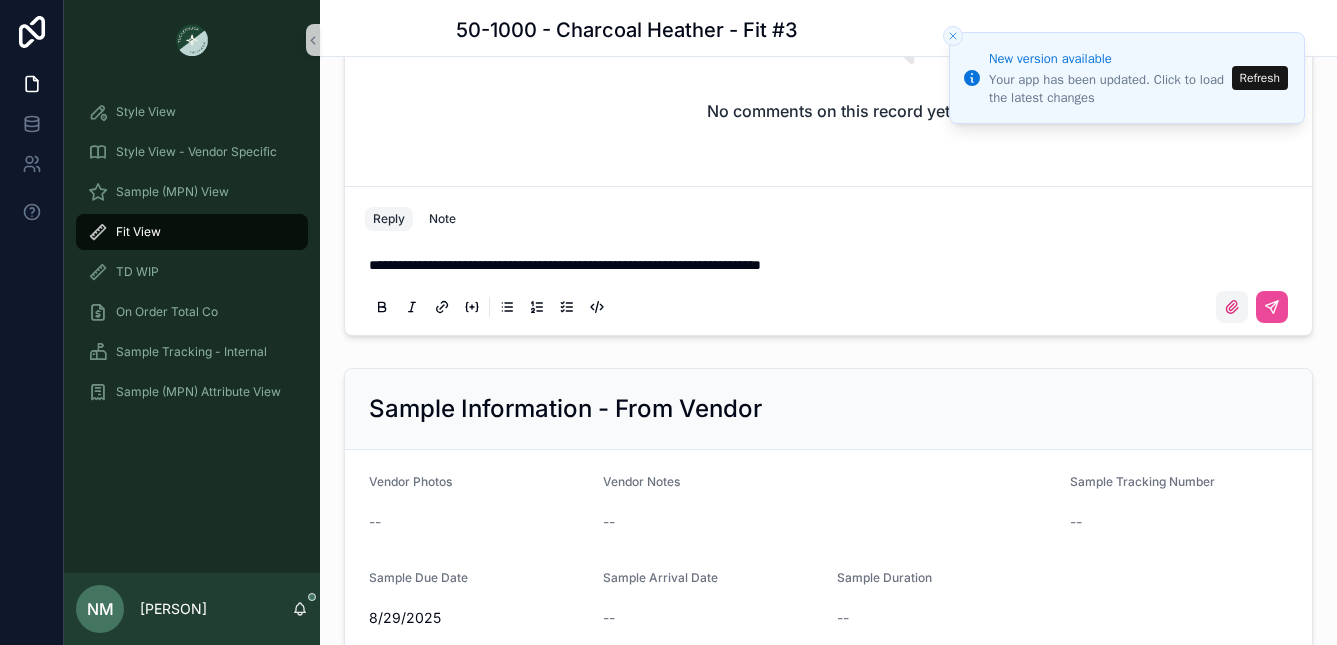 click 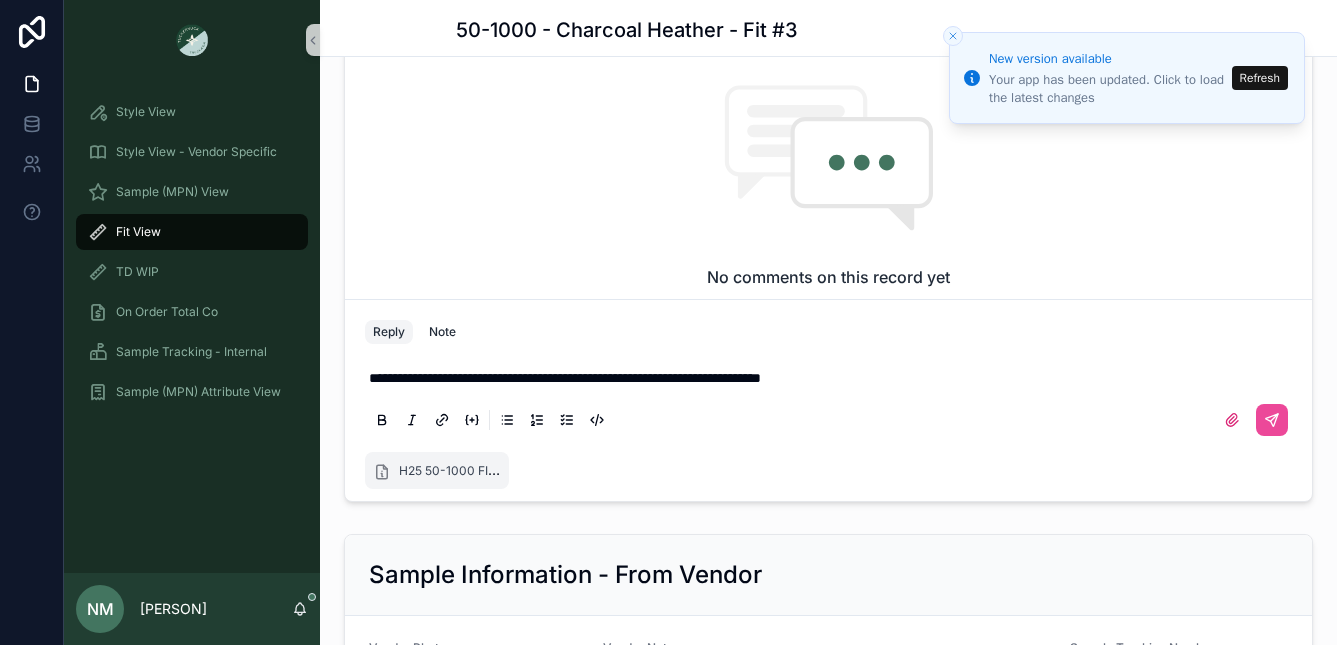 scroll, scrollTop: 1634, scrollLeft: 0, axis: vertical 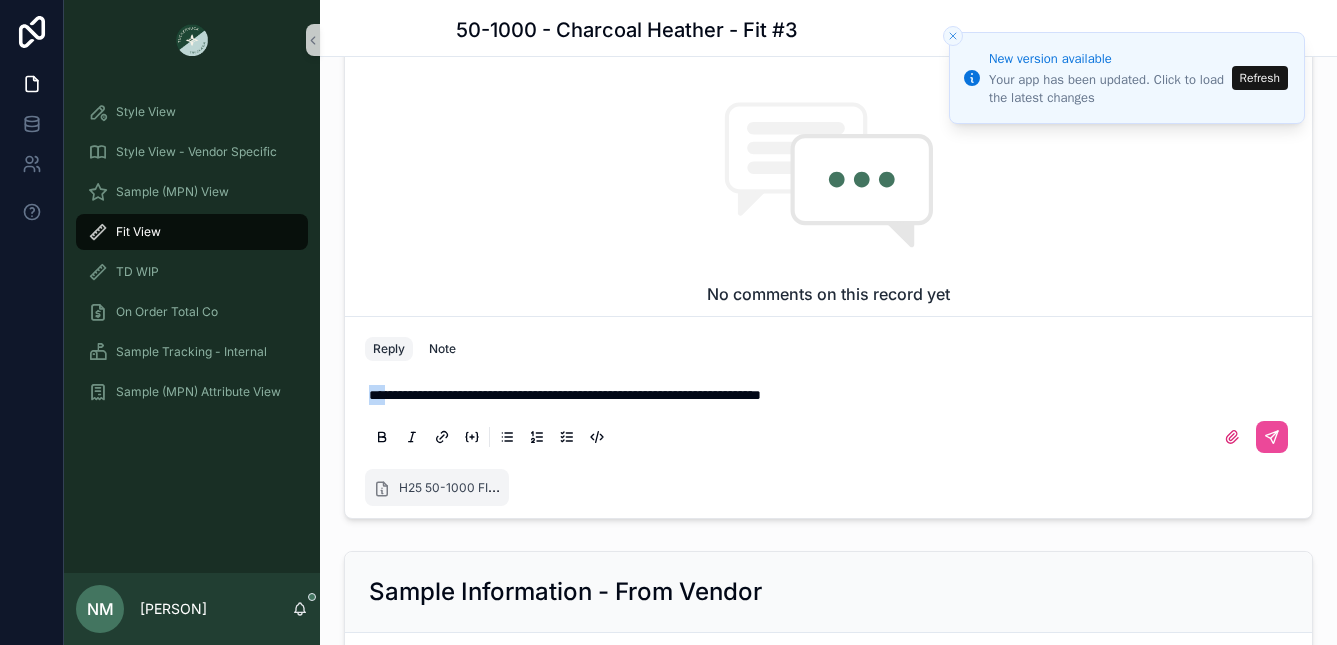 drag, startPoint x: 388, startPoint y: 396, endPoint x: 367, endPoint y: 395, distance: 21.023796 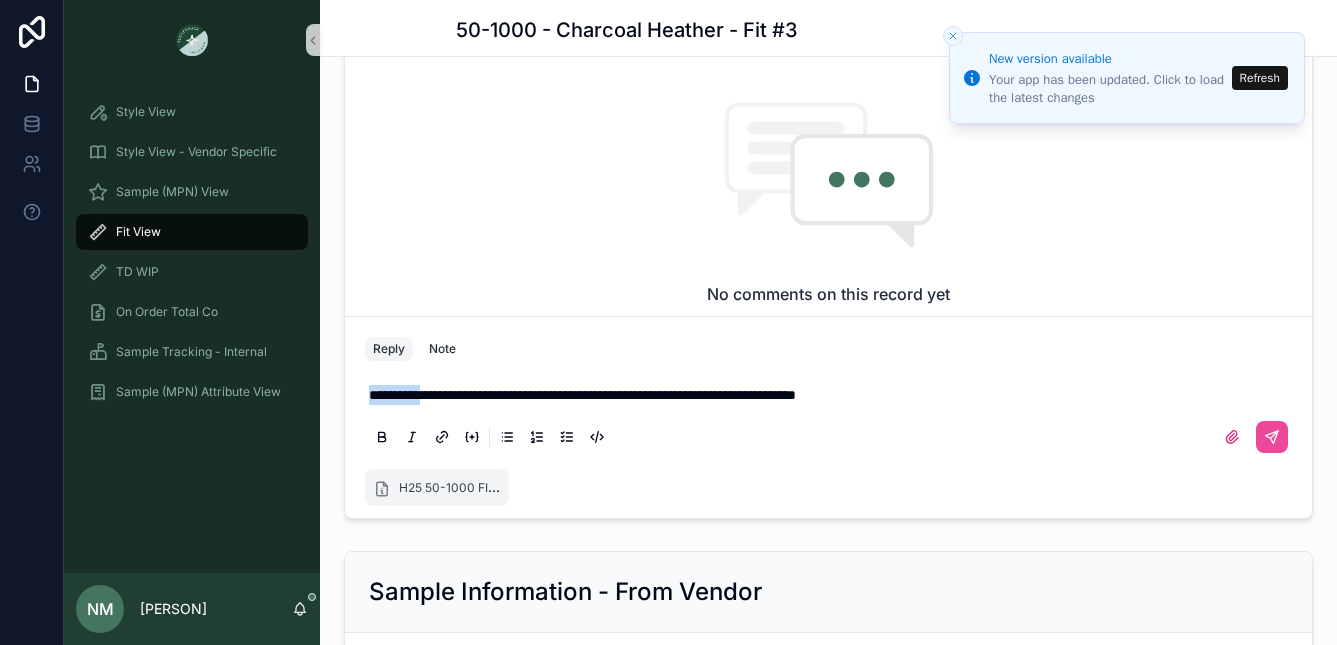 drag, startPoint x: 435, startPoint y: 400, endPoint x: 365, endPoint y: 393, distance: 70.34913 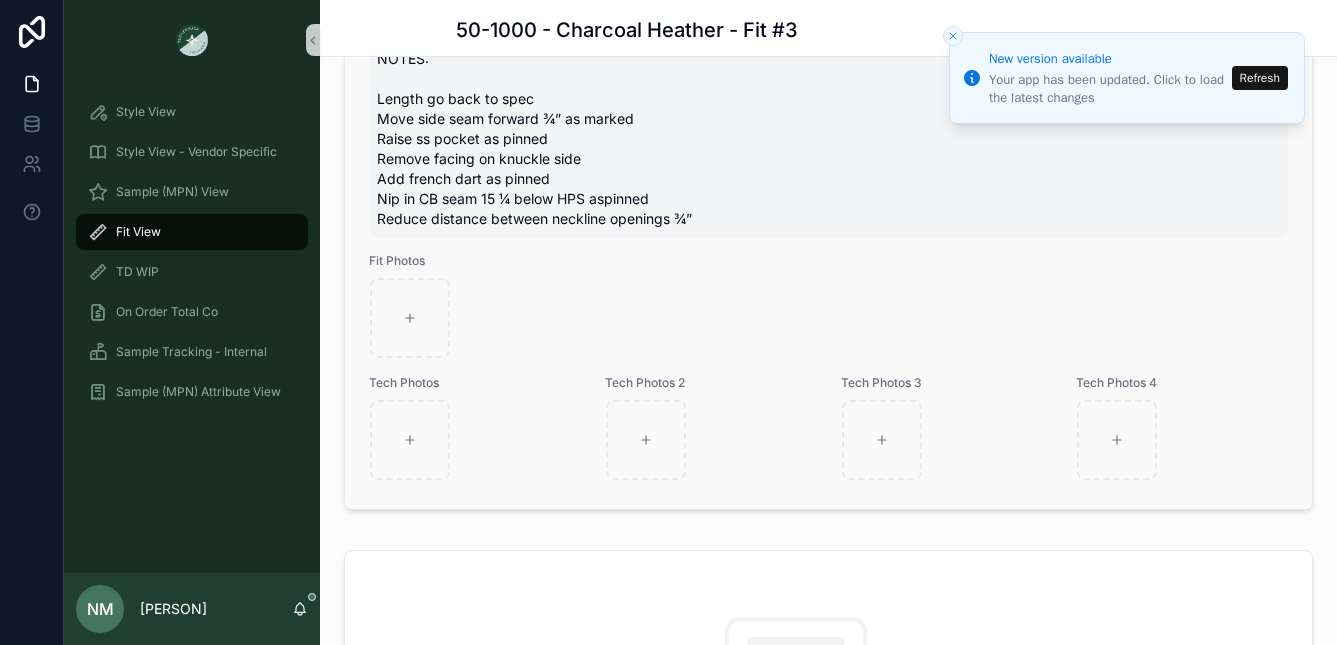 scroll, scrollTop: 1515, scrollLeft: 0, axis: vertical 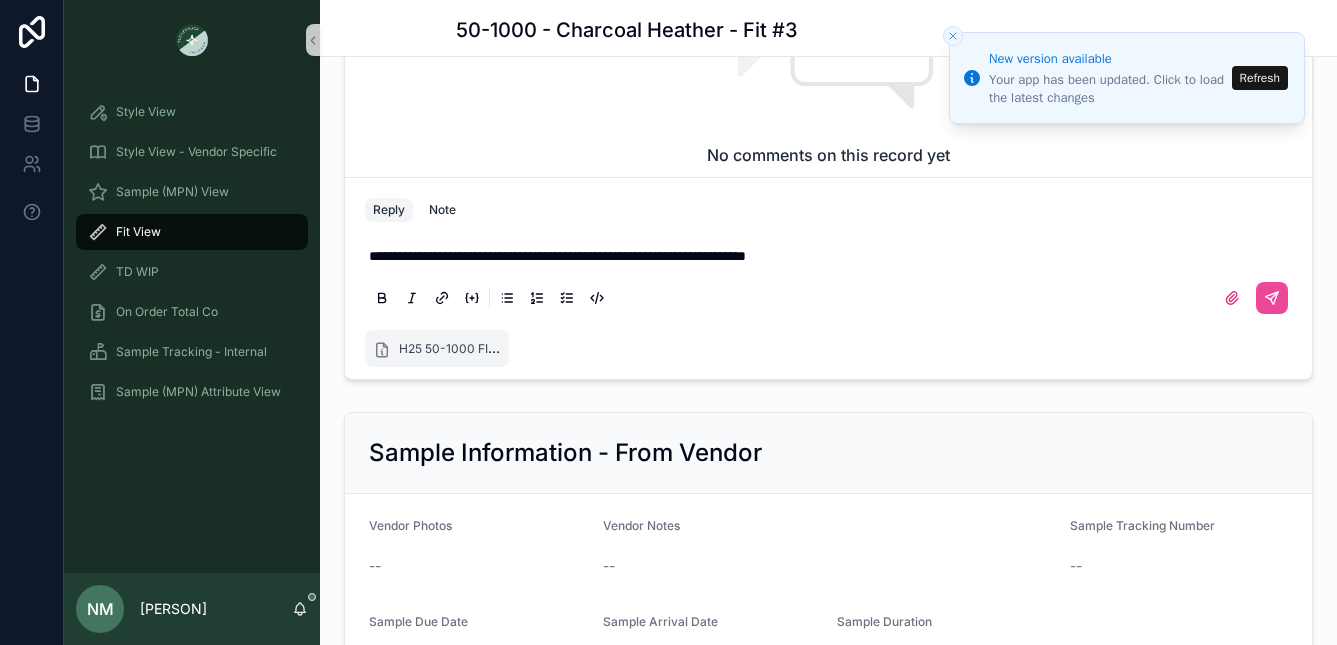 click on "**********" at bounding box center (557, 256) 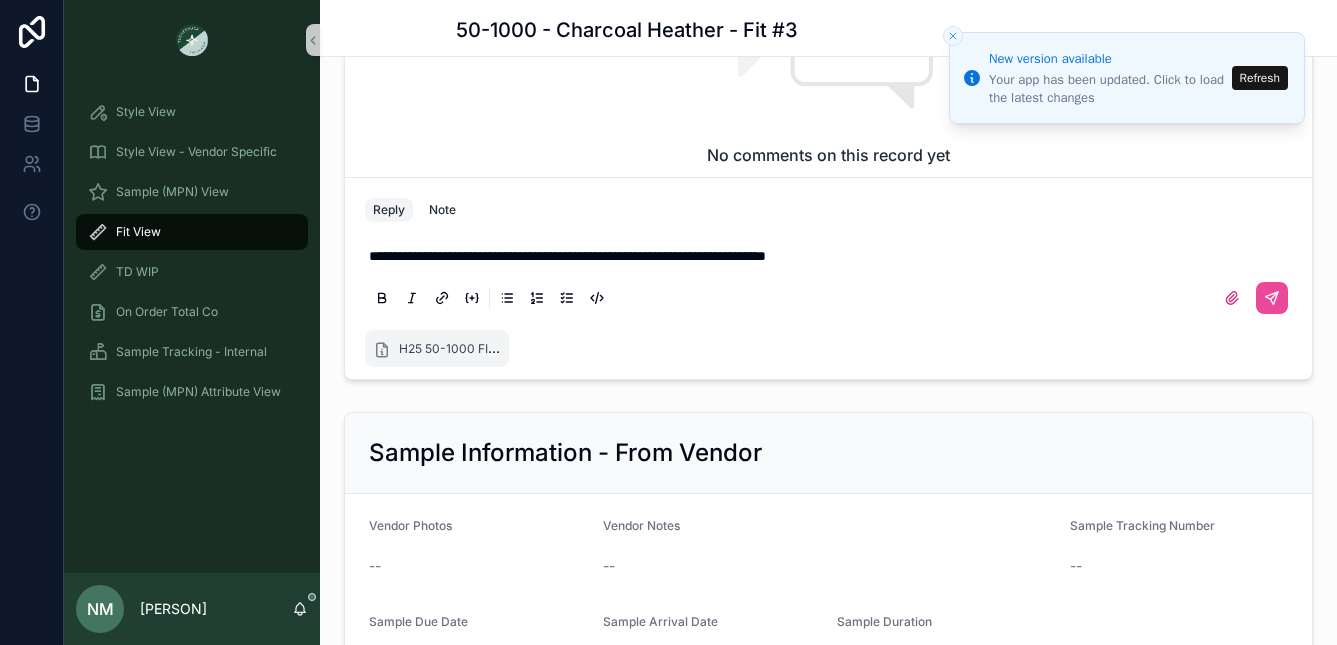 scroll, scrollTop: 2265, scrollLeft: 0, axis: vertical 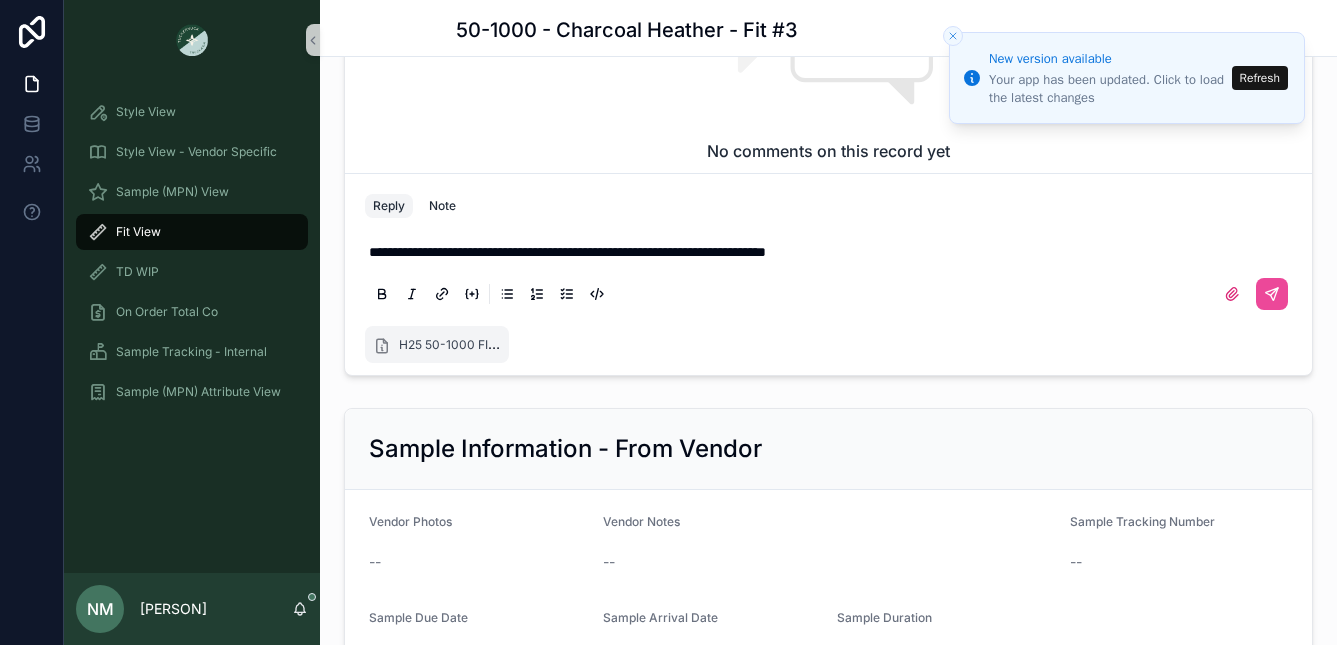 click on "**********" at bounding box center (567, 252) 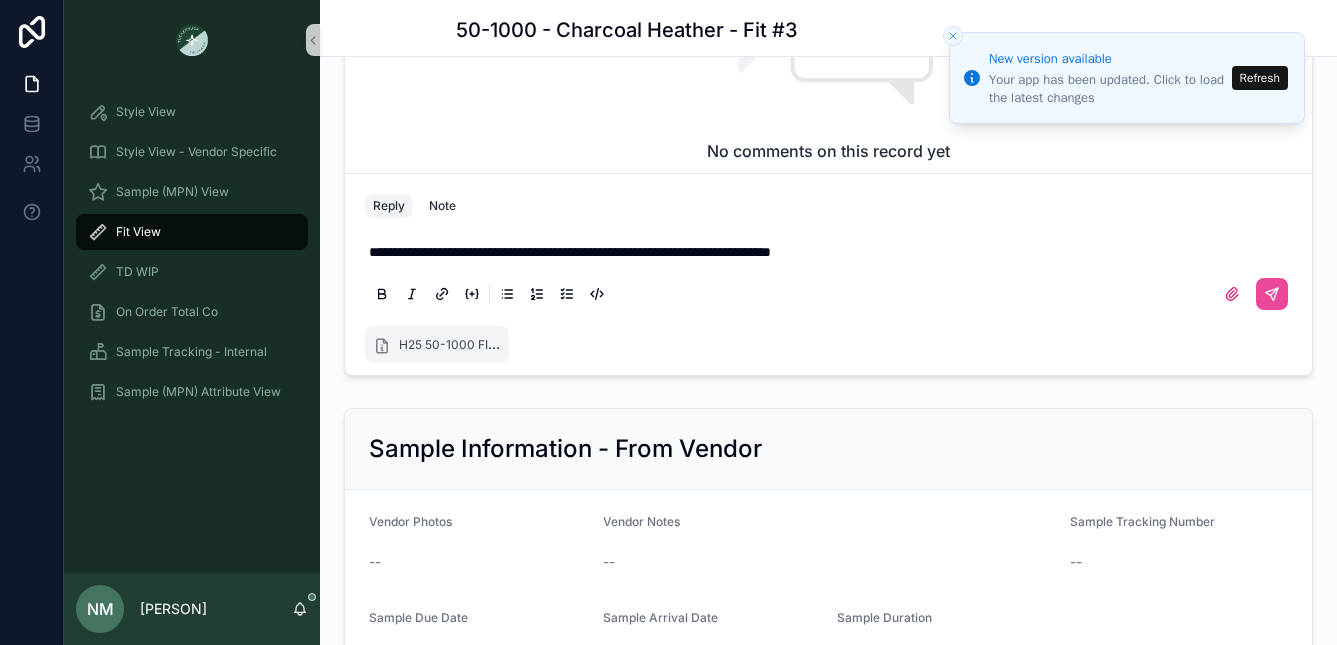 click on "**********" at bounding box center [570, 252] 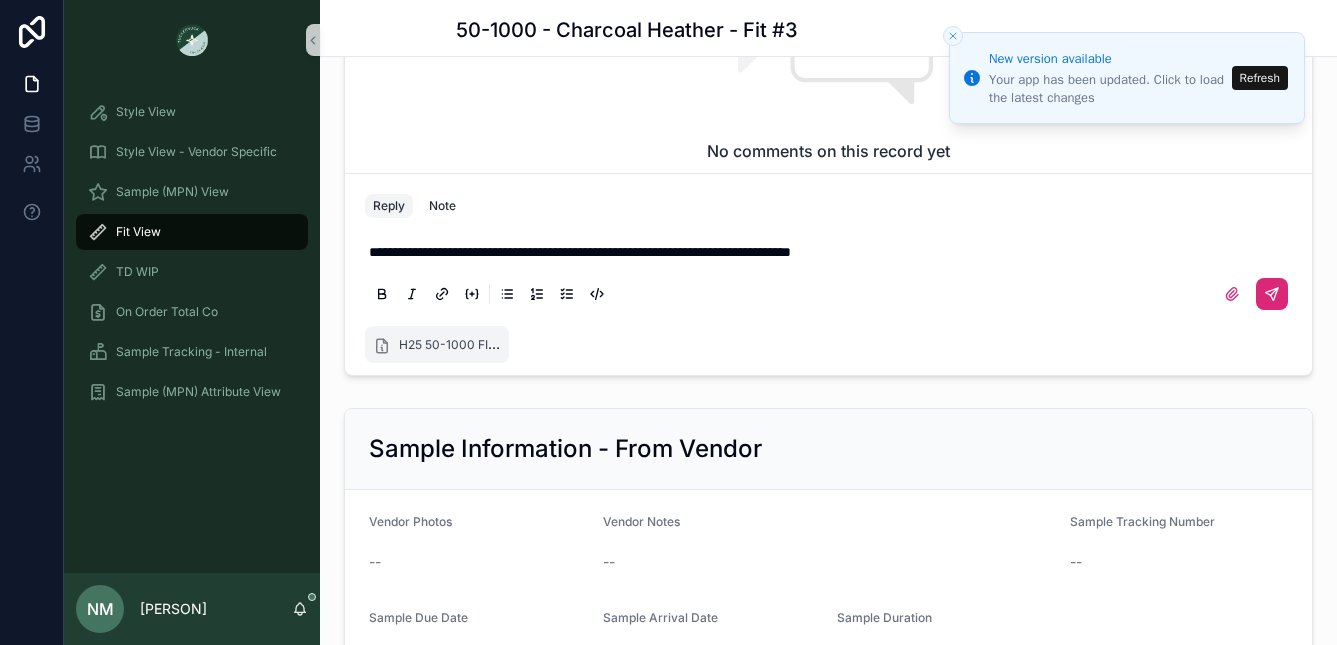 click 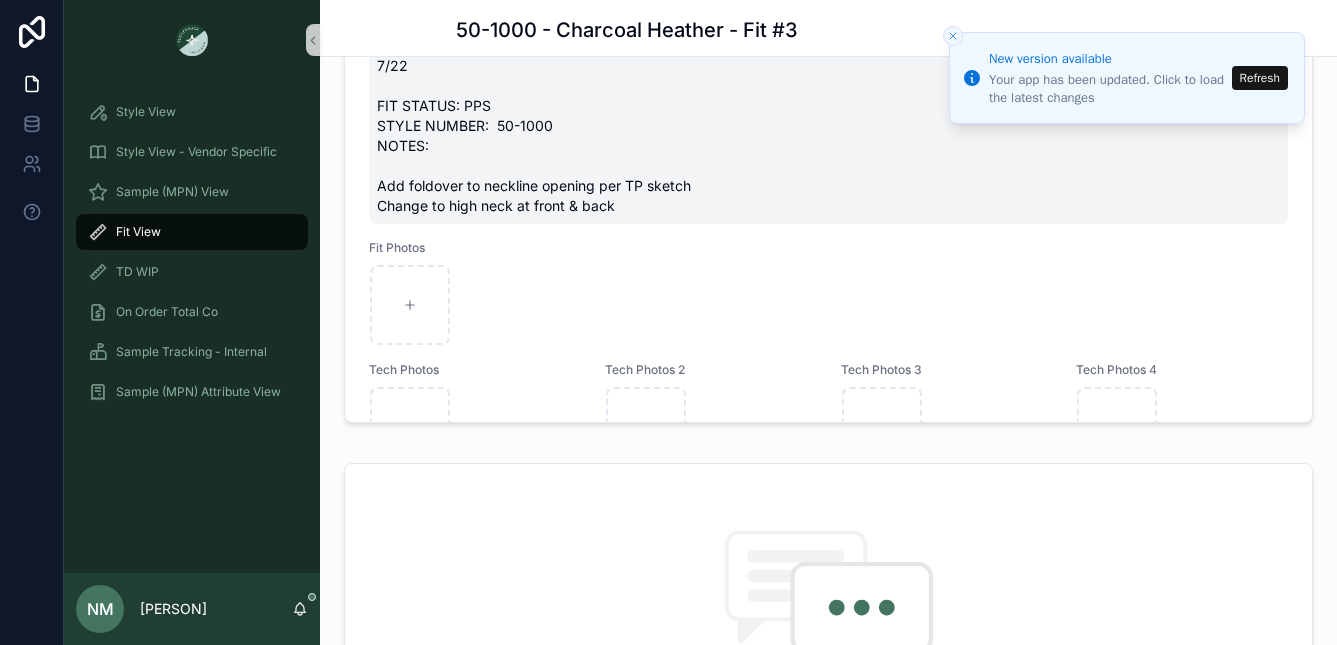 scroll, scrollTop: 1621, scrollLeft: 0, axis: vertical 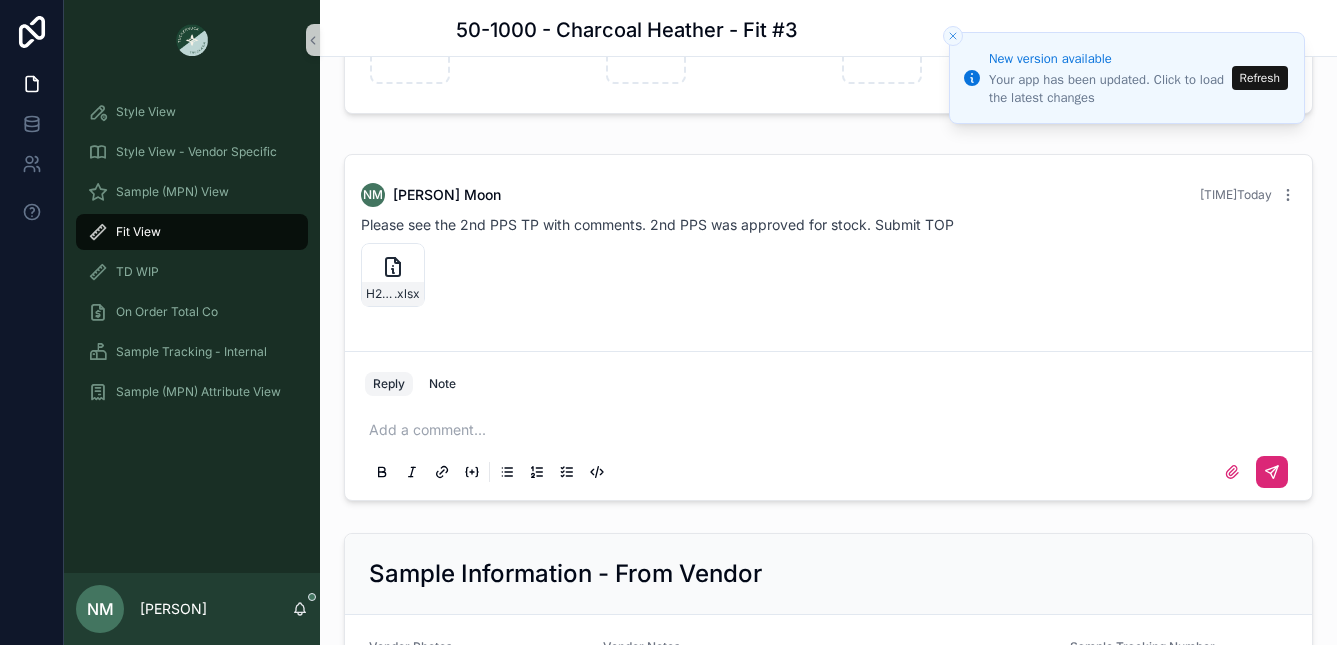click 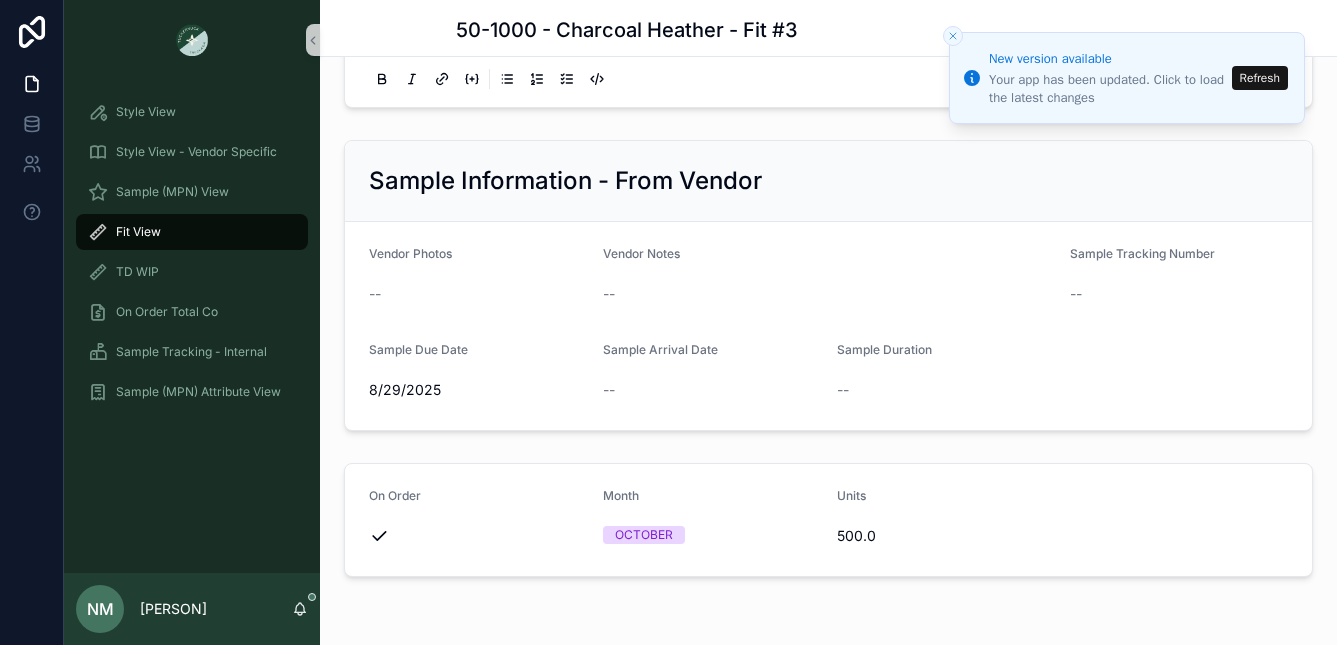 scroll, scrollTop: 2401, scrollLeft: 0, axis: vertical 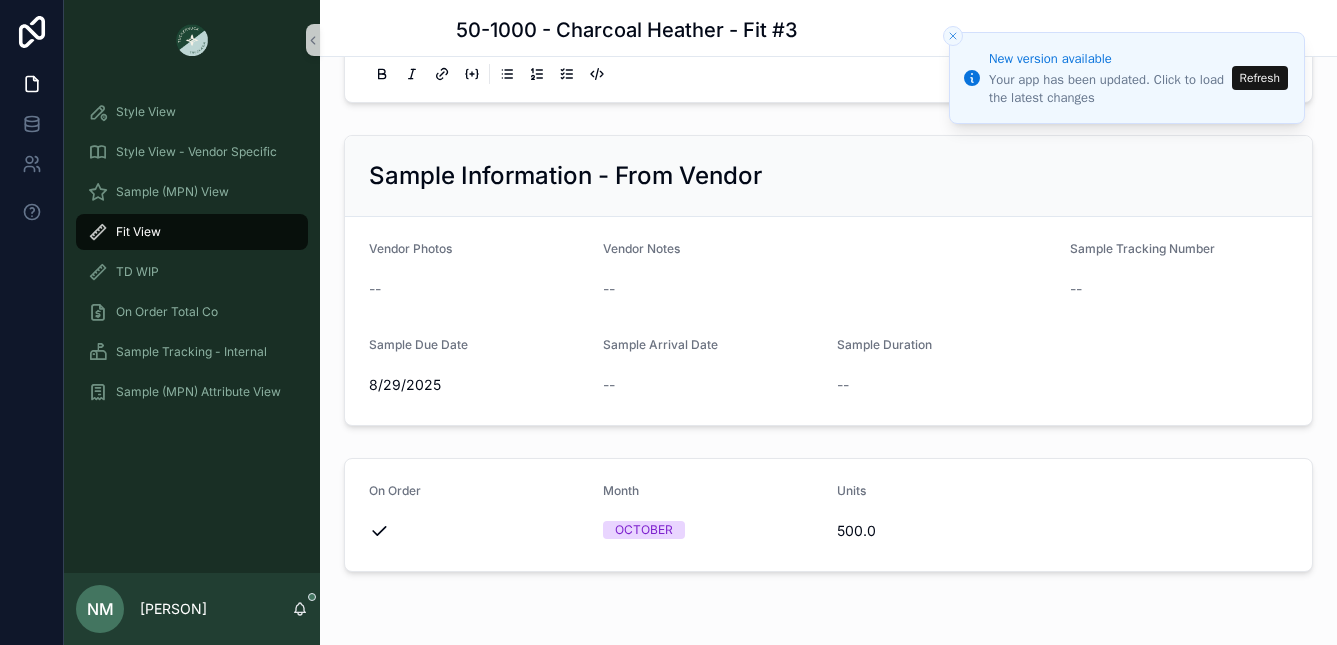 click on "Fit View" at bounding box center (192, 232) 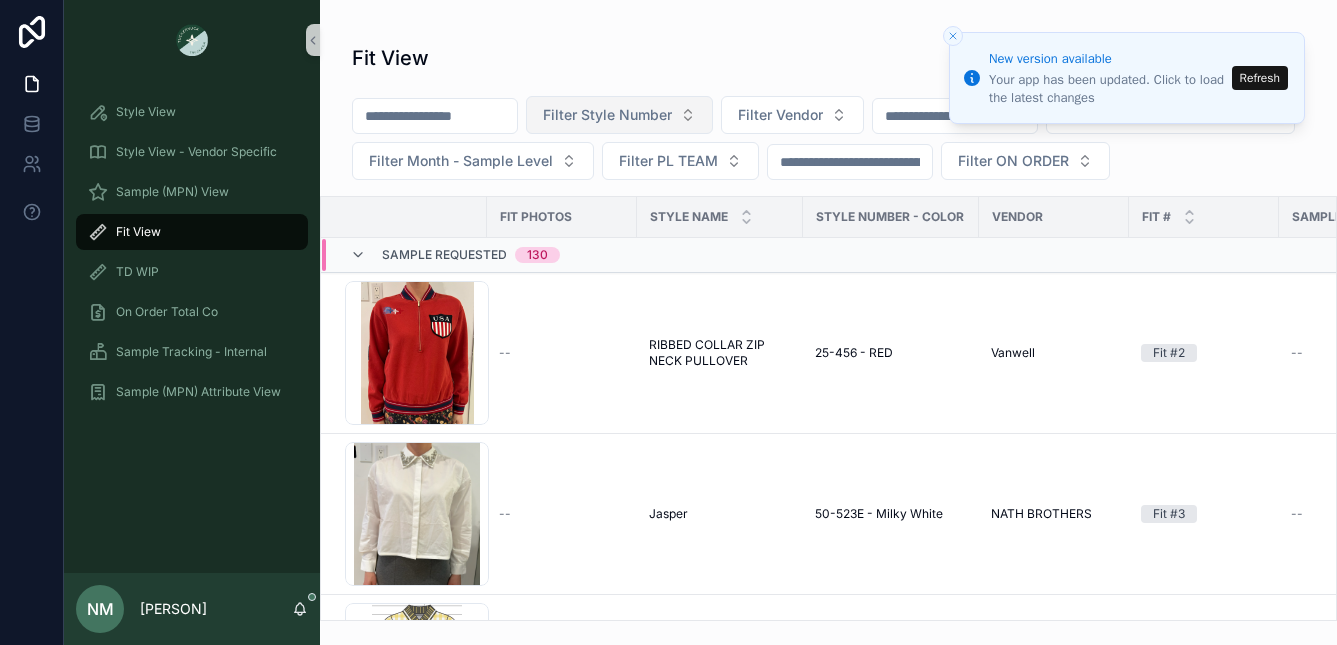 click on "Filter Style Number" at bounding box center [607, 115] 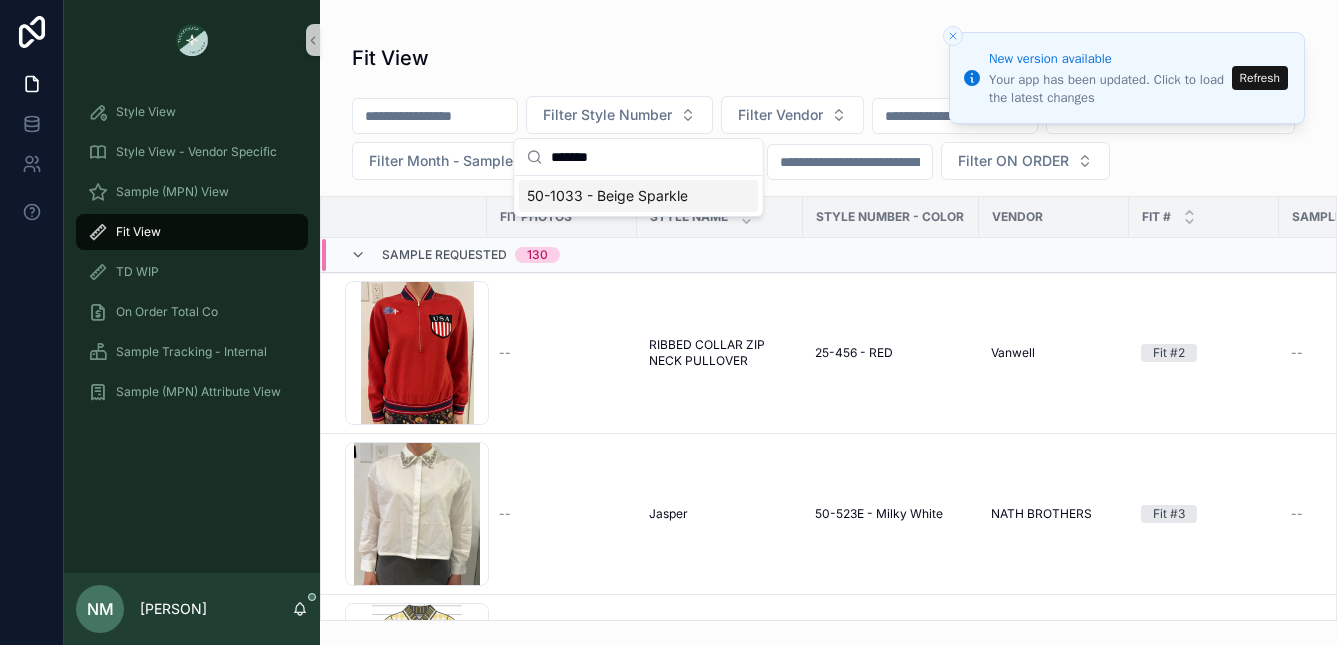 type on "*******" 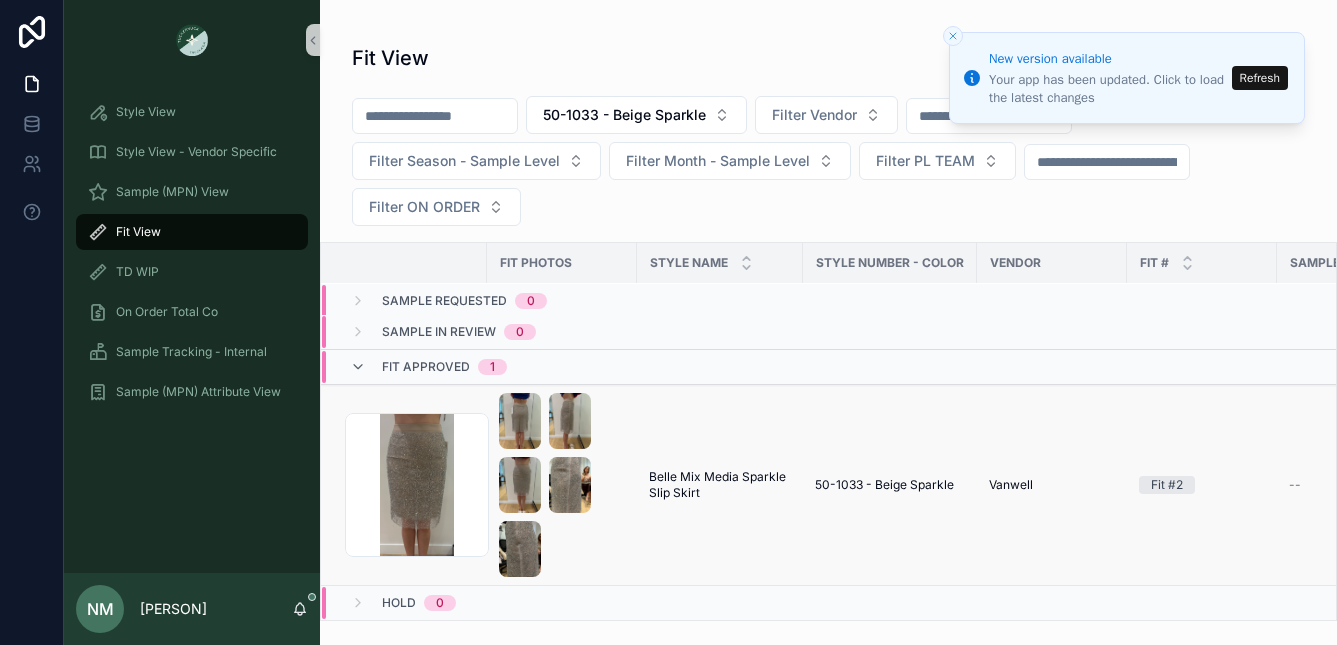 scroll, scrollTop: 19, scrollLeft: 0, axis: vertical 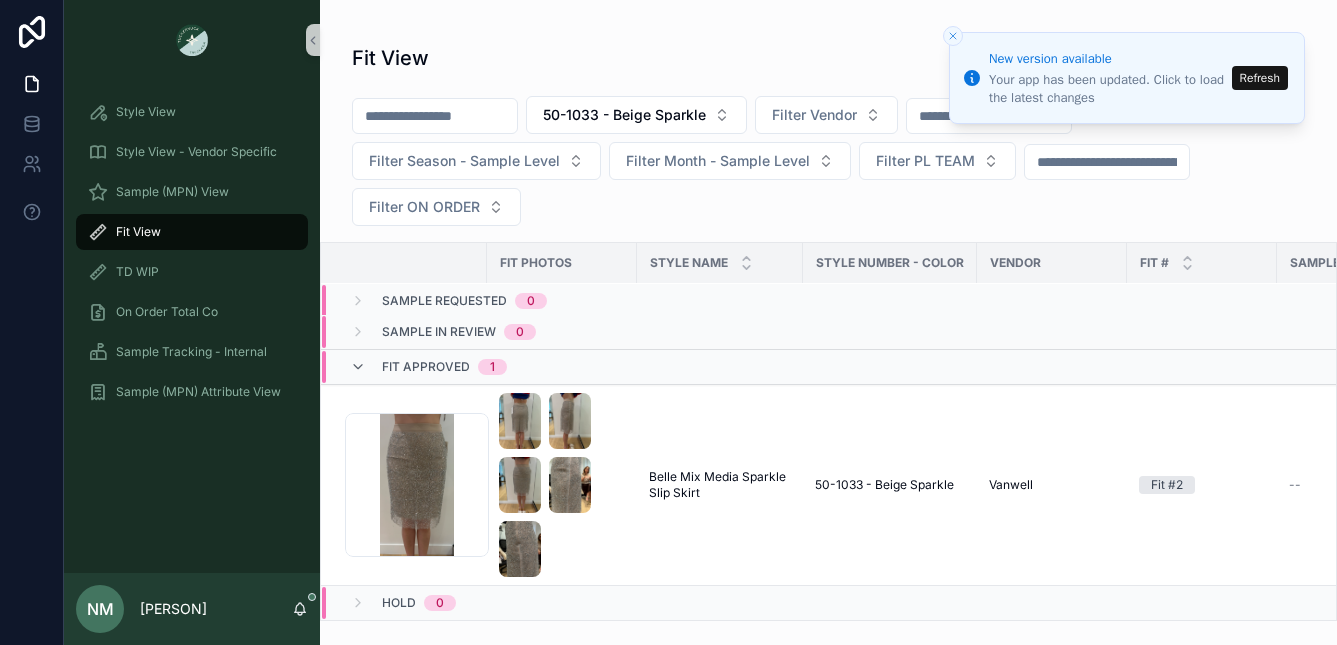 click on "Fit Approved 1" at bounding box center [444, 367] 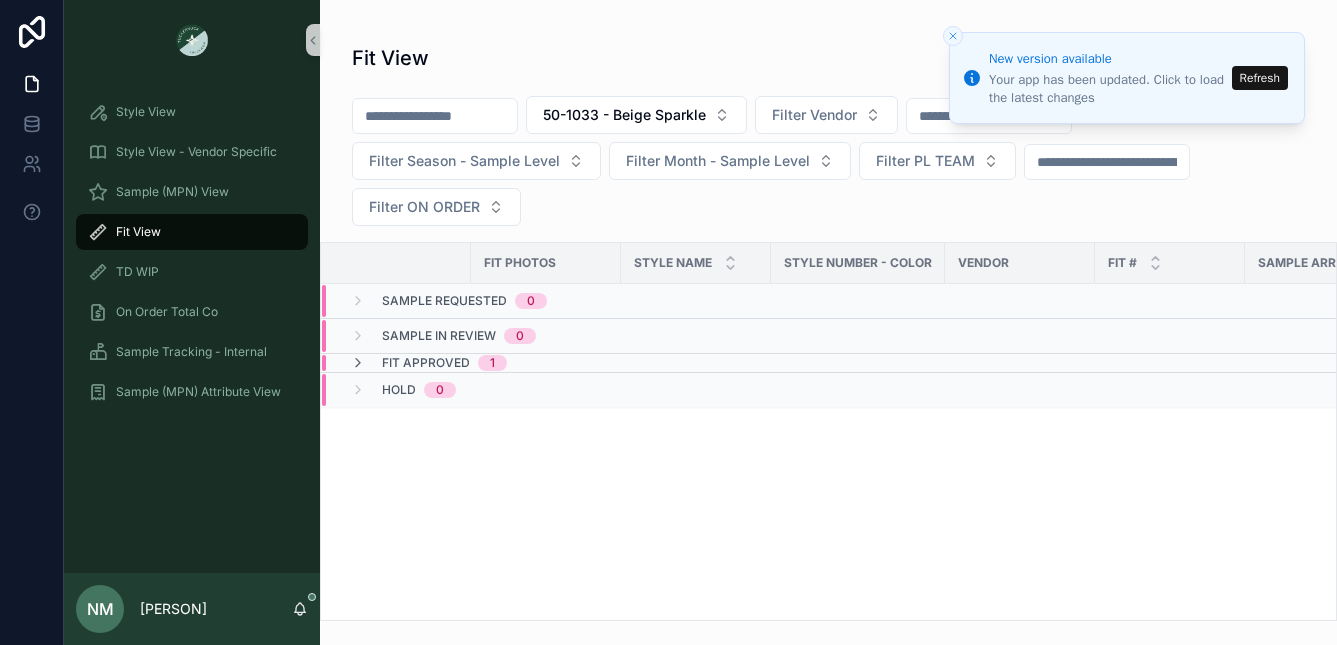 scroll, scrollTop: 0, scrollLeft: 0, axis: both 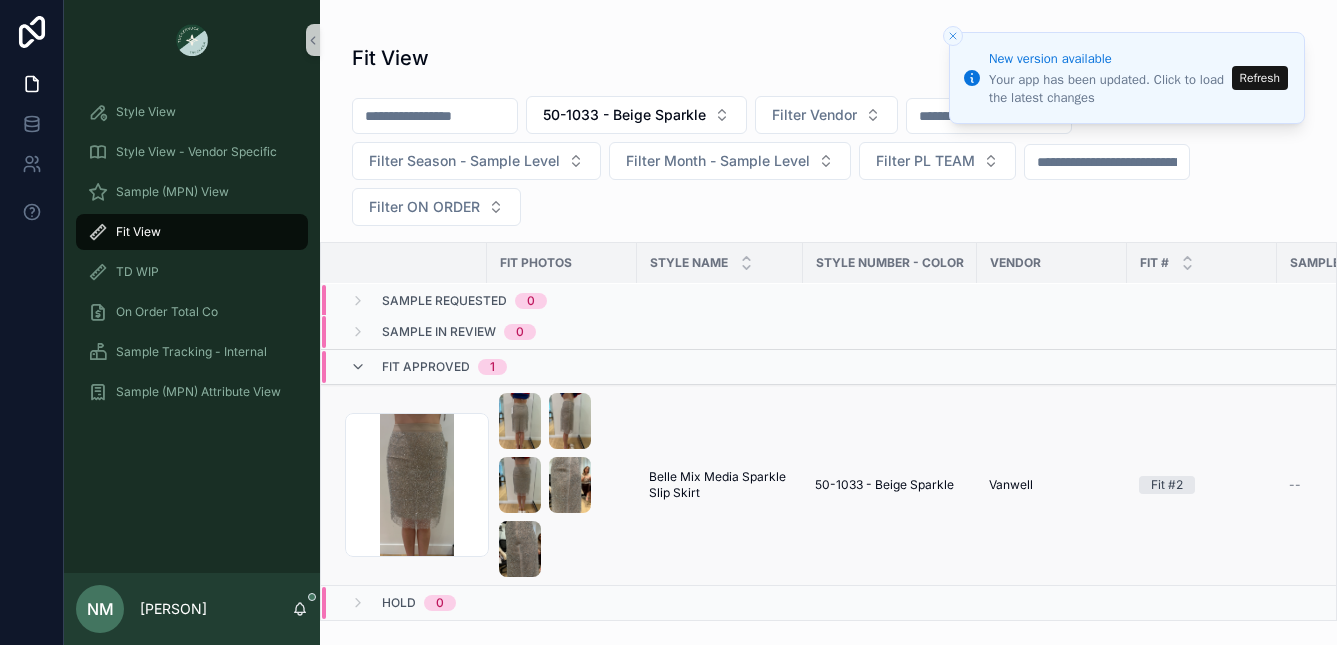 click on "Belle Mix Media Sparkle Slip Skirt" at bounding box center [720, 485] 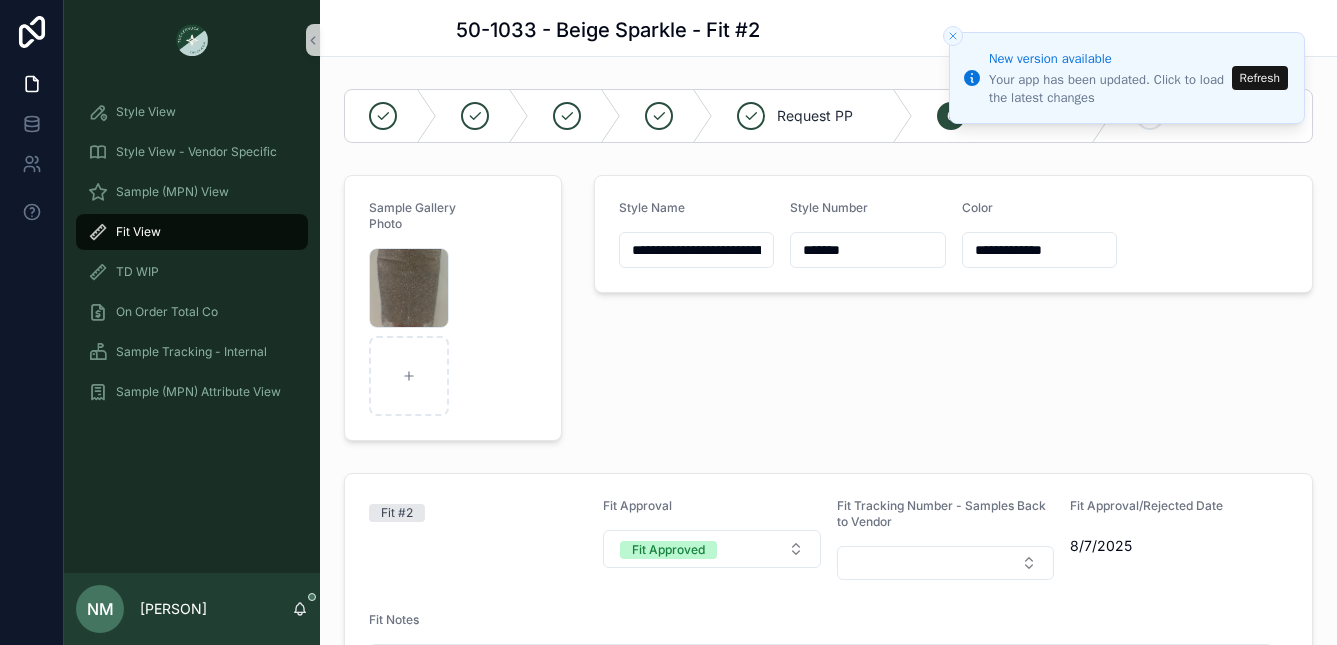 scroll, scrollTop: 75, scrollLeft: 0, axis: vertical 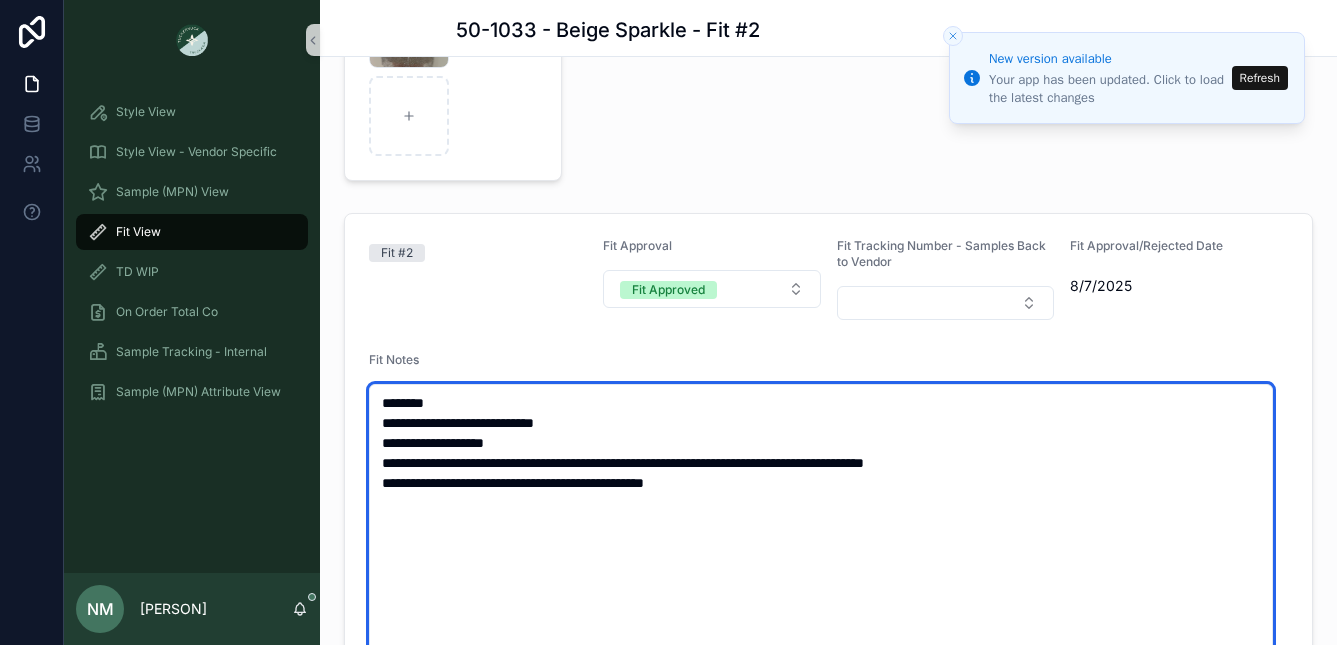 drag, startPoint x: 729, startPoint y: 484, endPoint x: 380, endPoint y: 429, distance: 353.30722 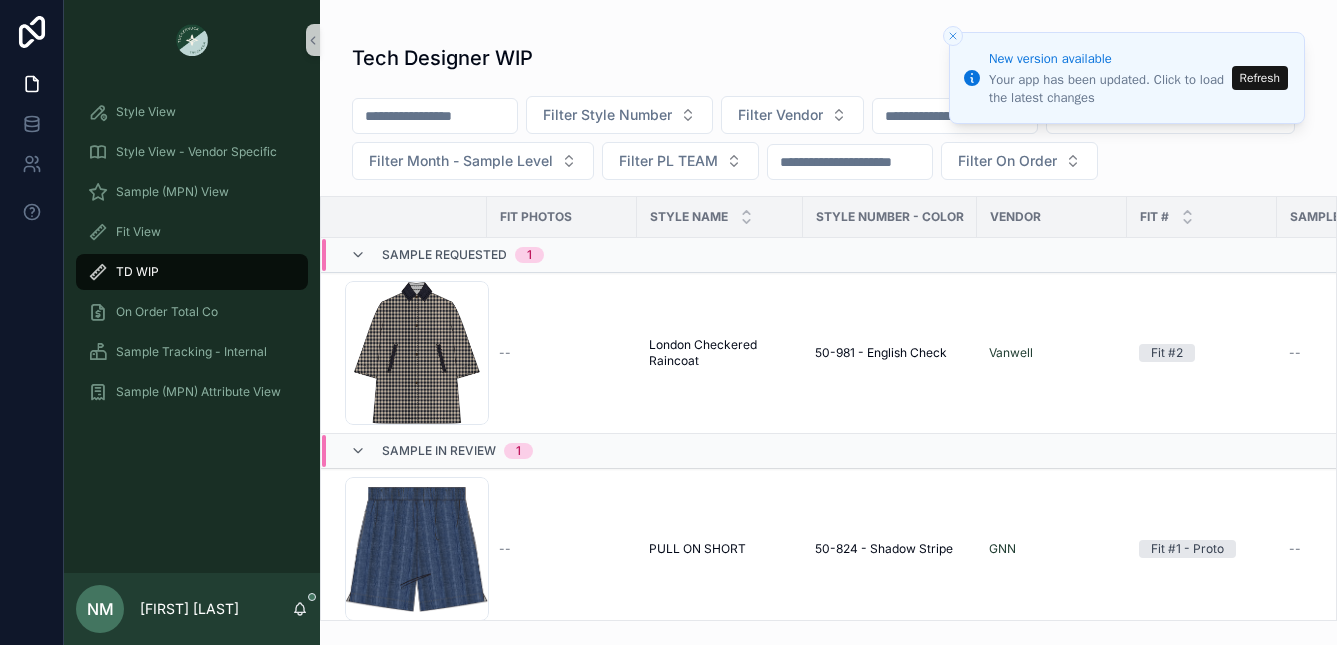 scroll, scrollTop: 0, scrollLeft: 0, axis: both 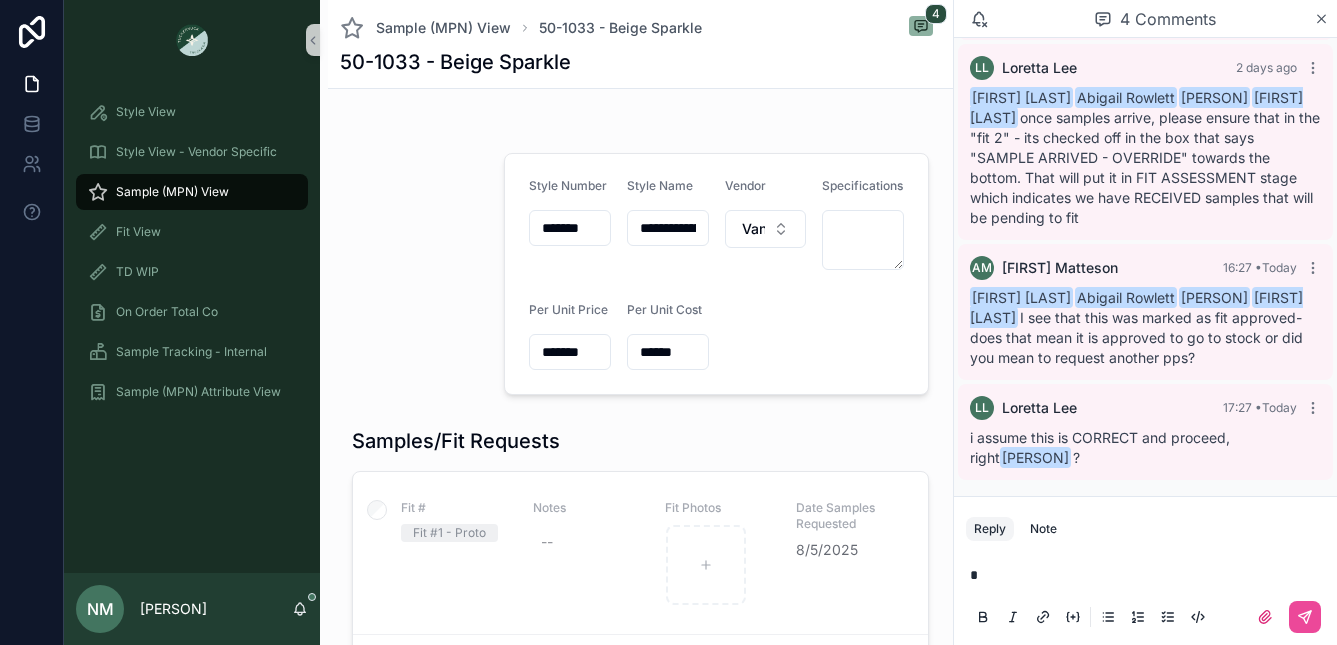 type 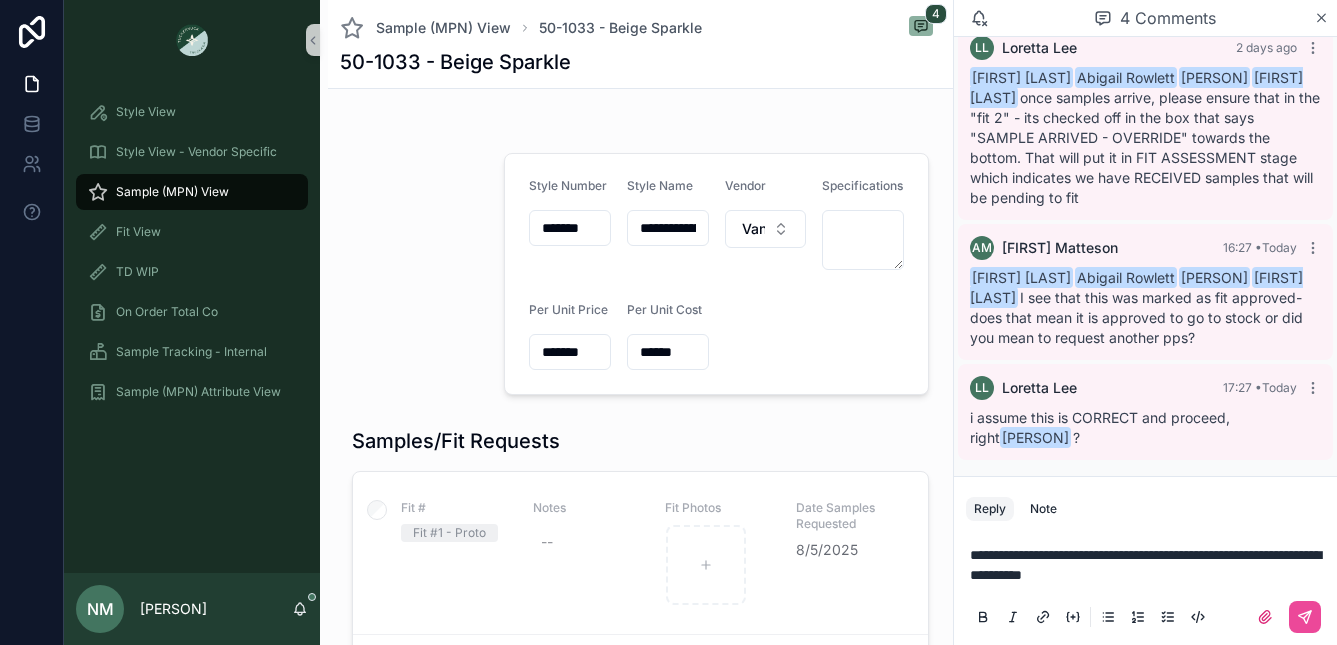 click on "**********" at bounding box center (1145, 565) 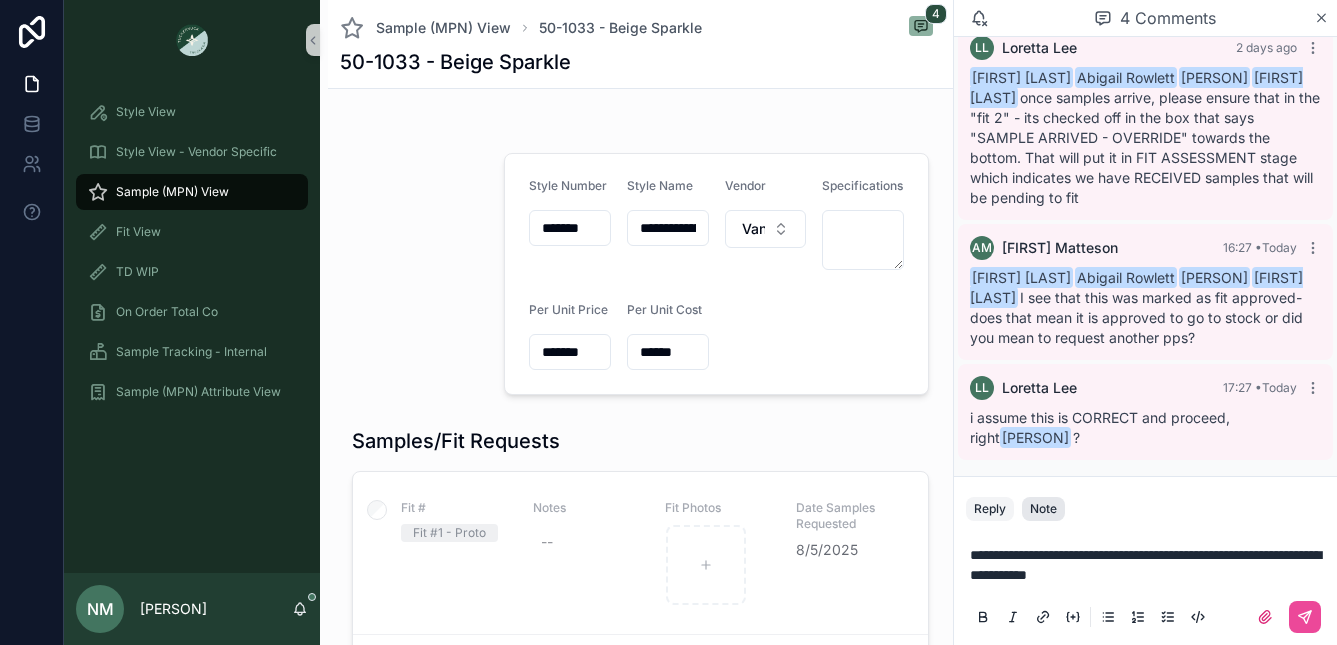 click on "Note" at bounding box center (1043, 509) 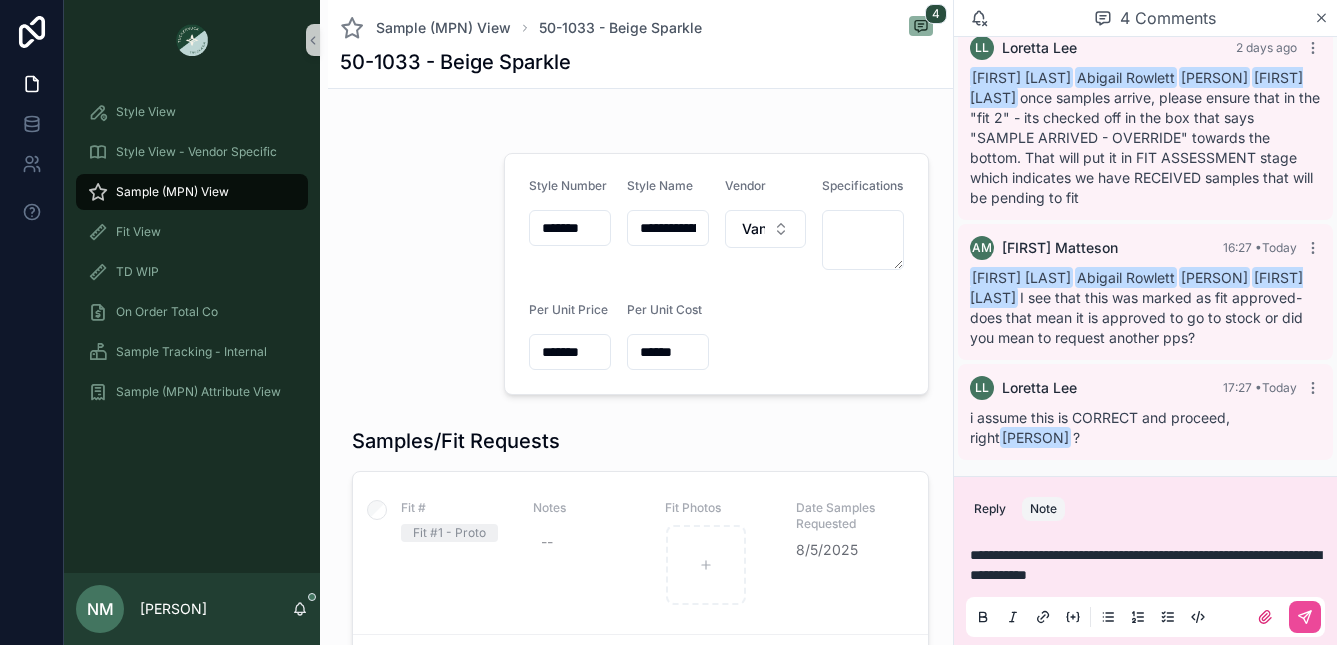 scroll, scrollTop: 149, scrollLeft: 0, axis: vertical 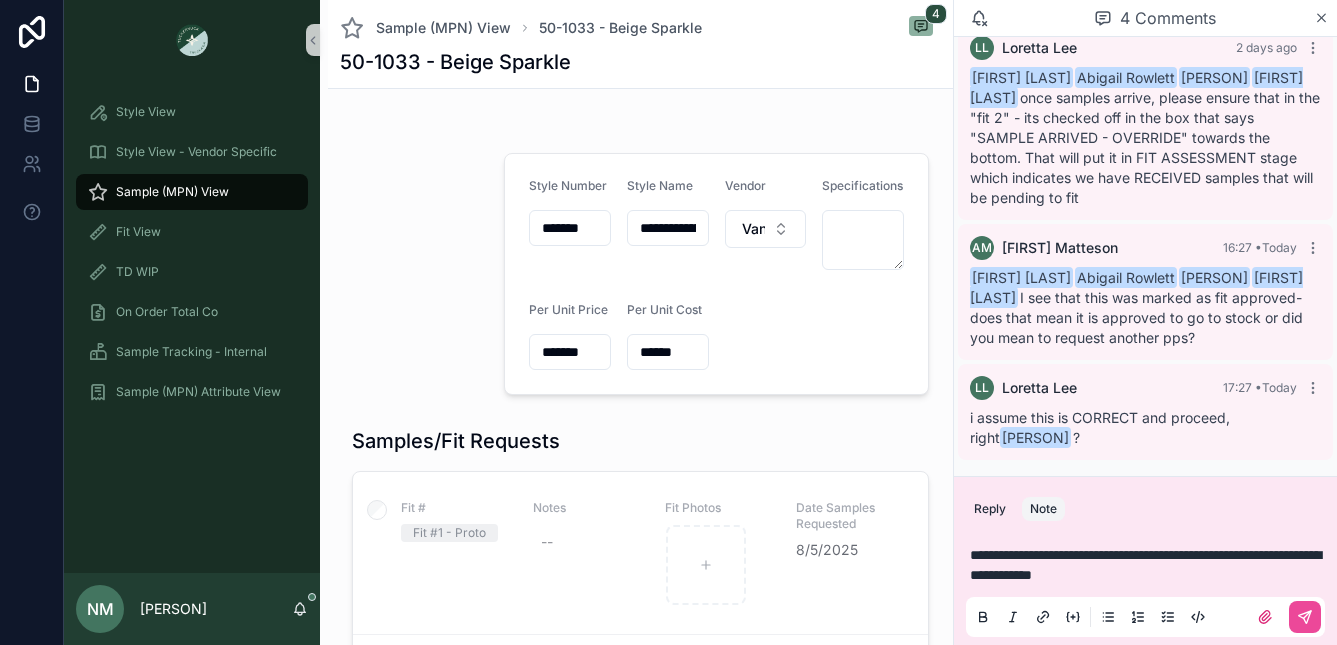 click on "Note" at bounding box center (1043, 509) 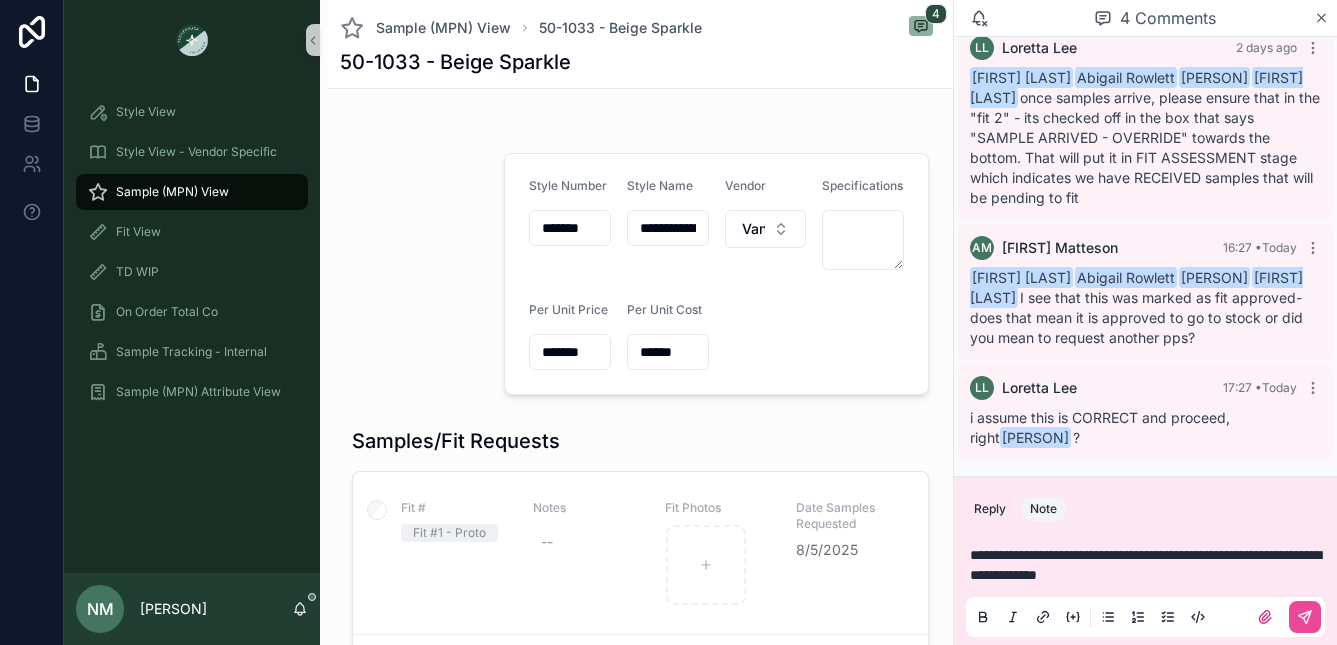 click on "**********" at bounding box center (1145, 565) 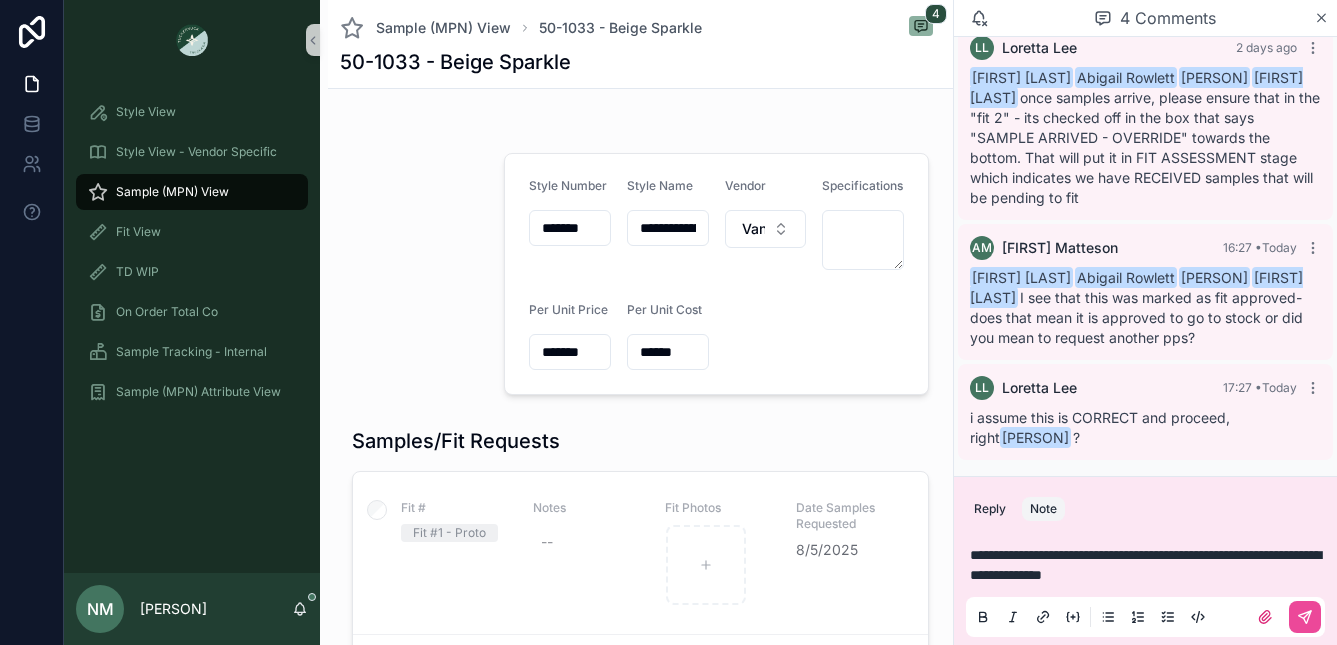 click on "Note" at bounding box center [1043, 509] 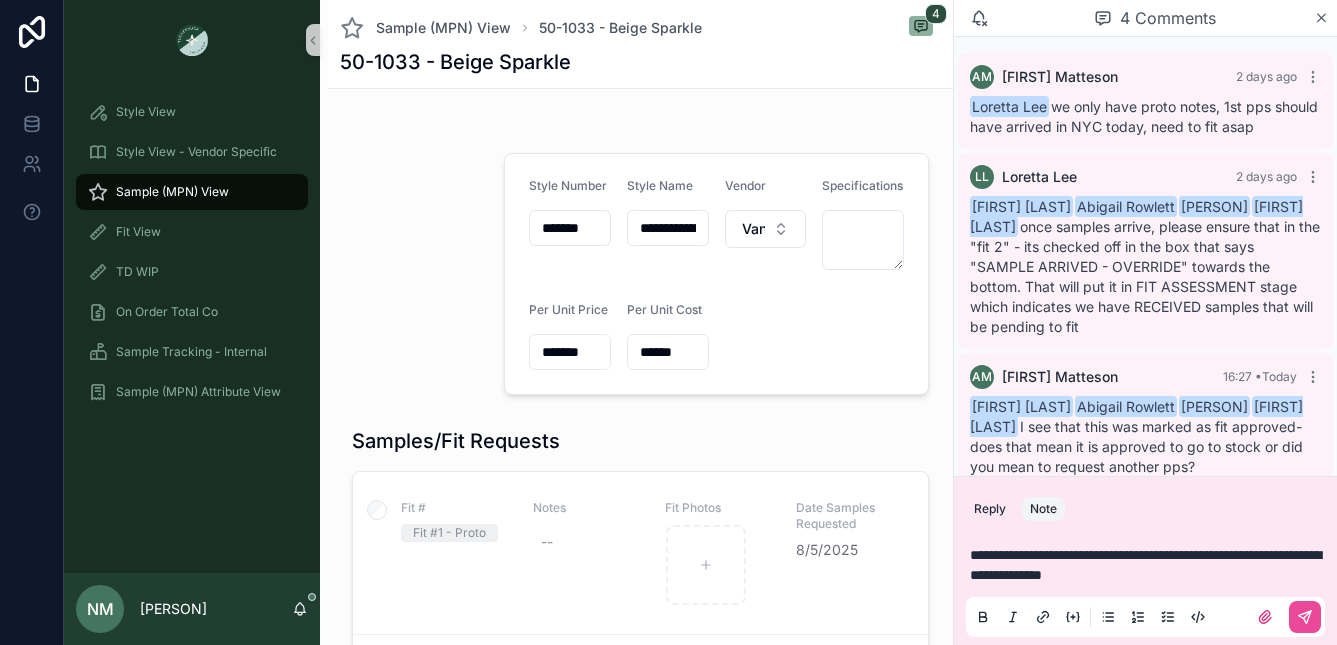 scroll, scrollTop: 149, scrollLeft: 0, axis: vertical 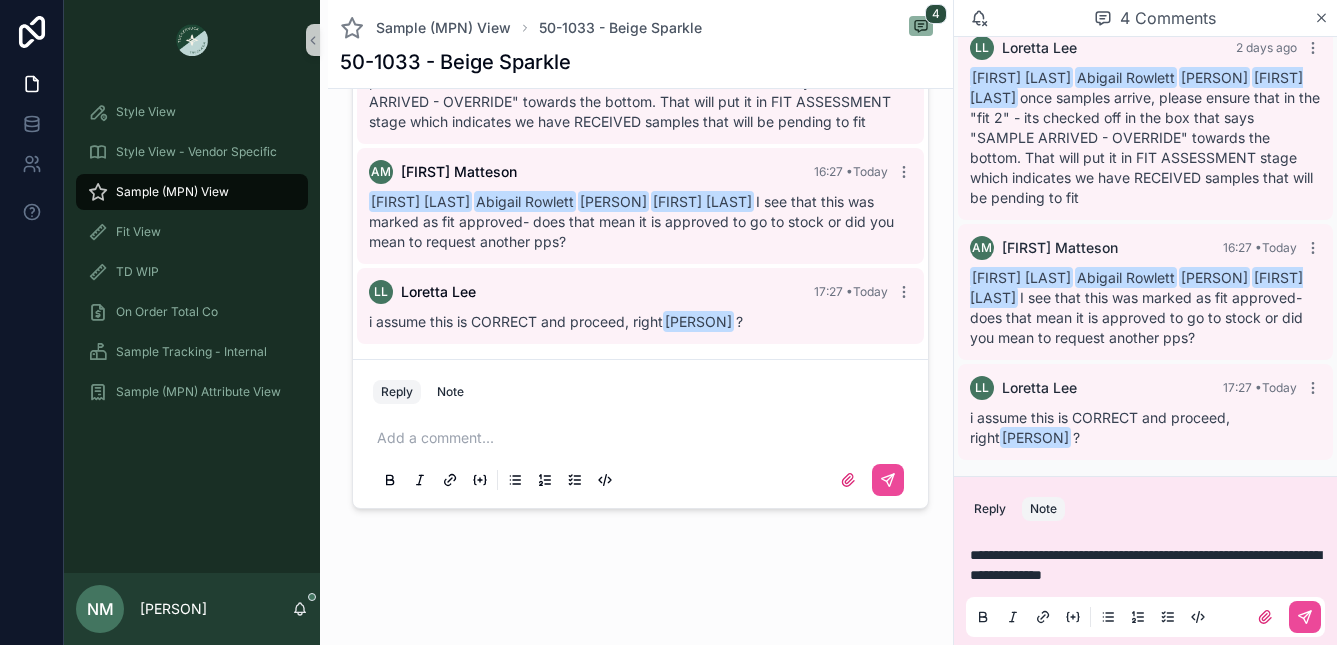 click on "Note" at bounding box center (1043, 509) 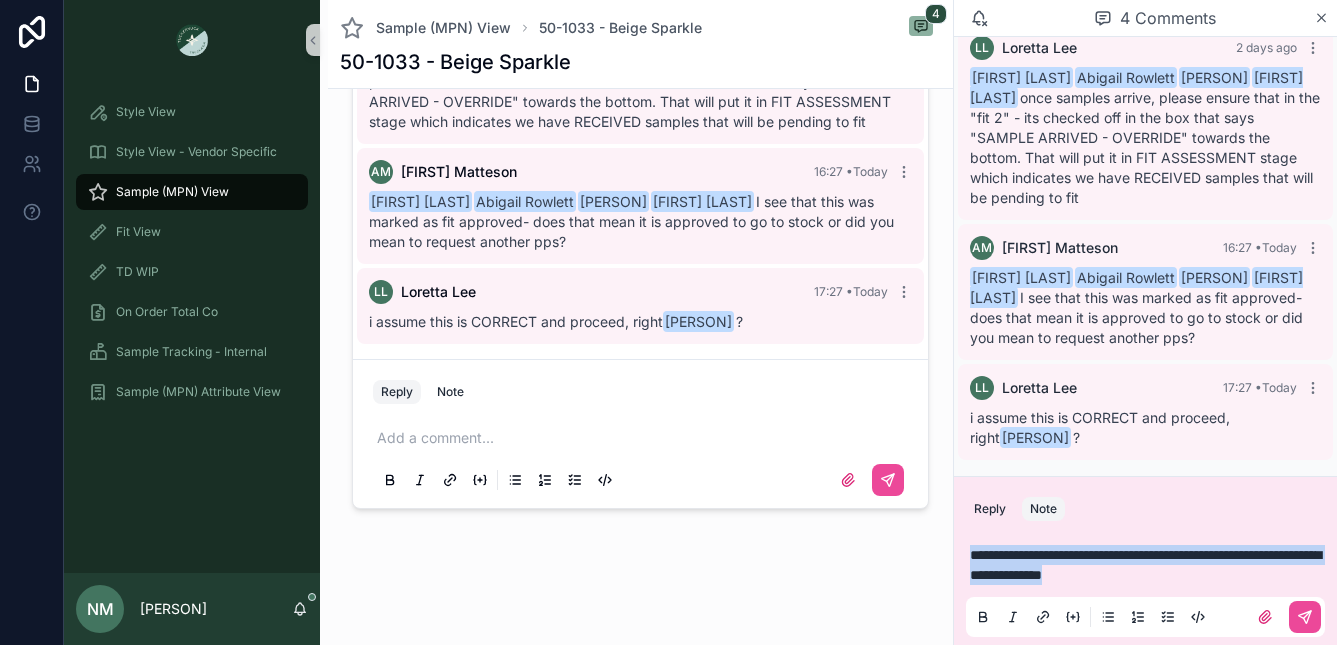 drag, startPoint x: 1223, startPoint y: 575, endPoint x: 954, endPoint y: 557, distance: 269.60156 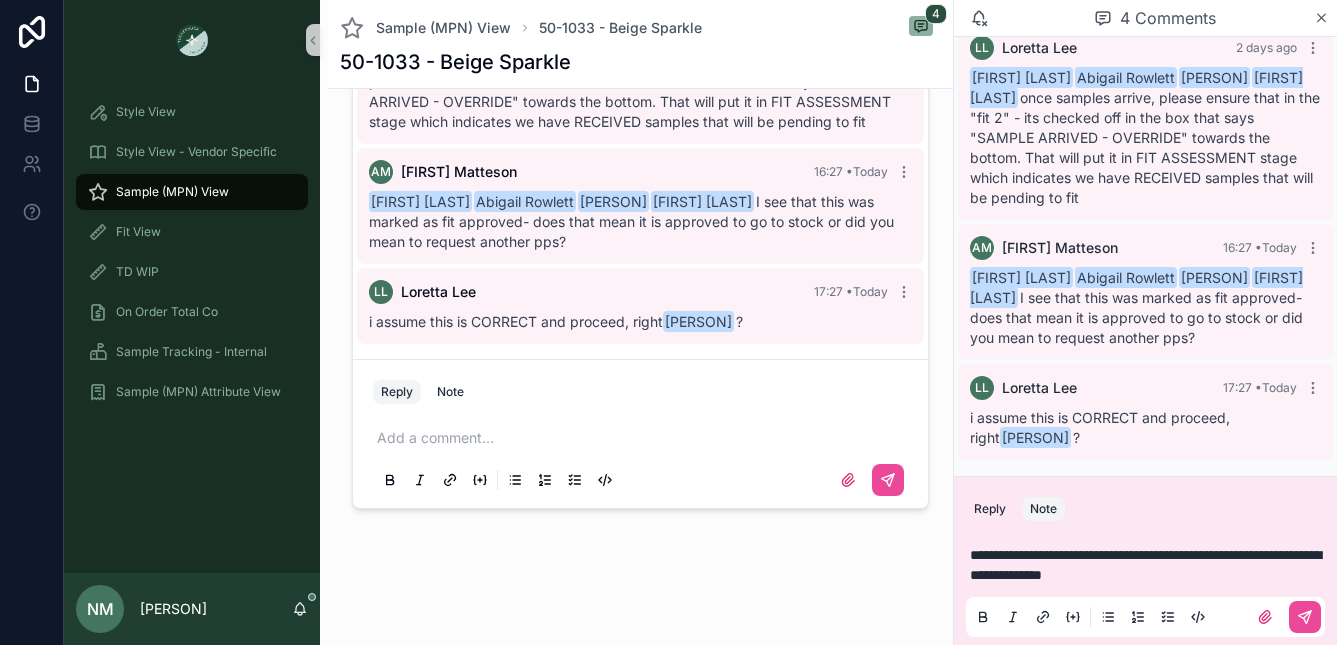 click on "Reply Note" at bounding box center (1145, 509) 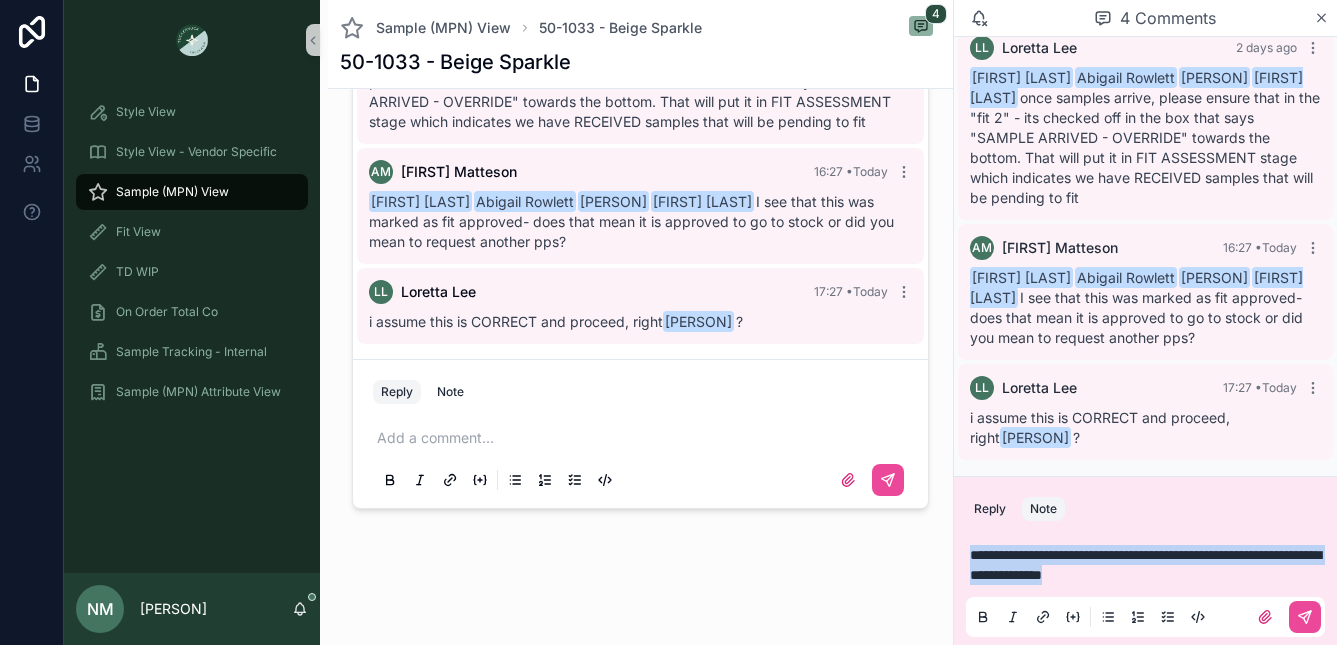 drag, startPoint x: 1242, startPoint y: 580, endPoint x: 947, endPoint y: 552, distance: 296.32584 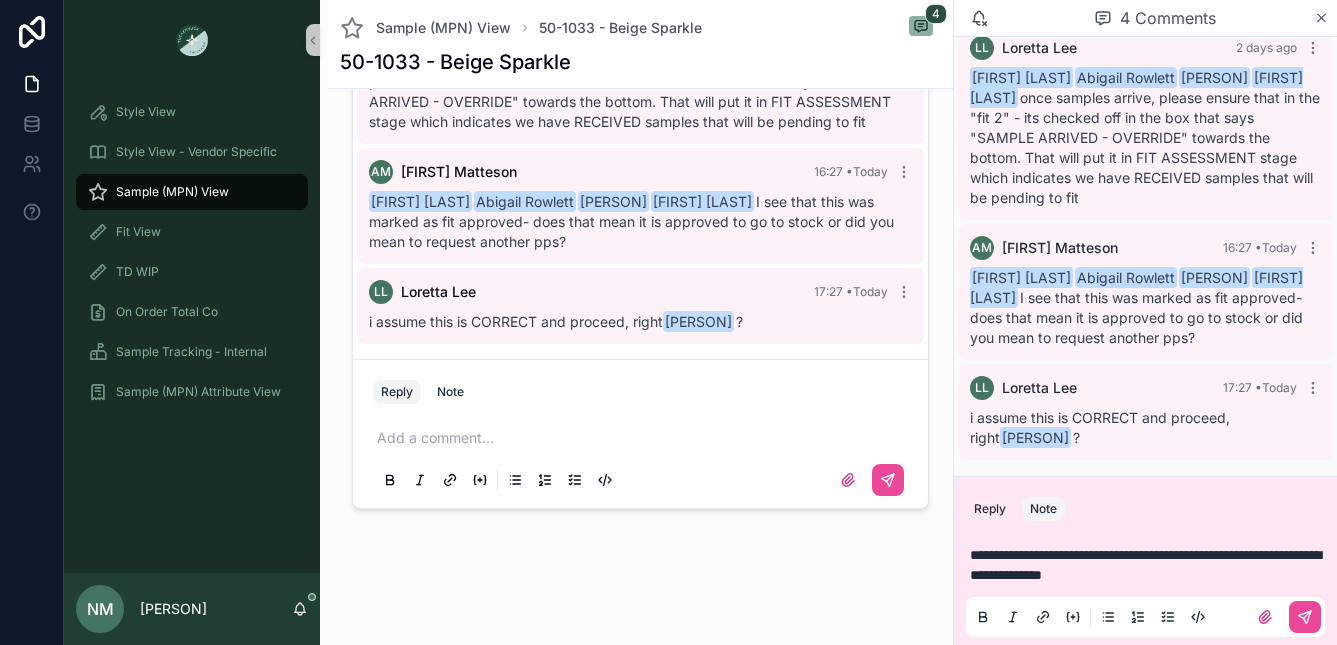 click on "**********" at bounding box center (1145, 585) 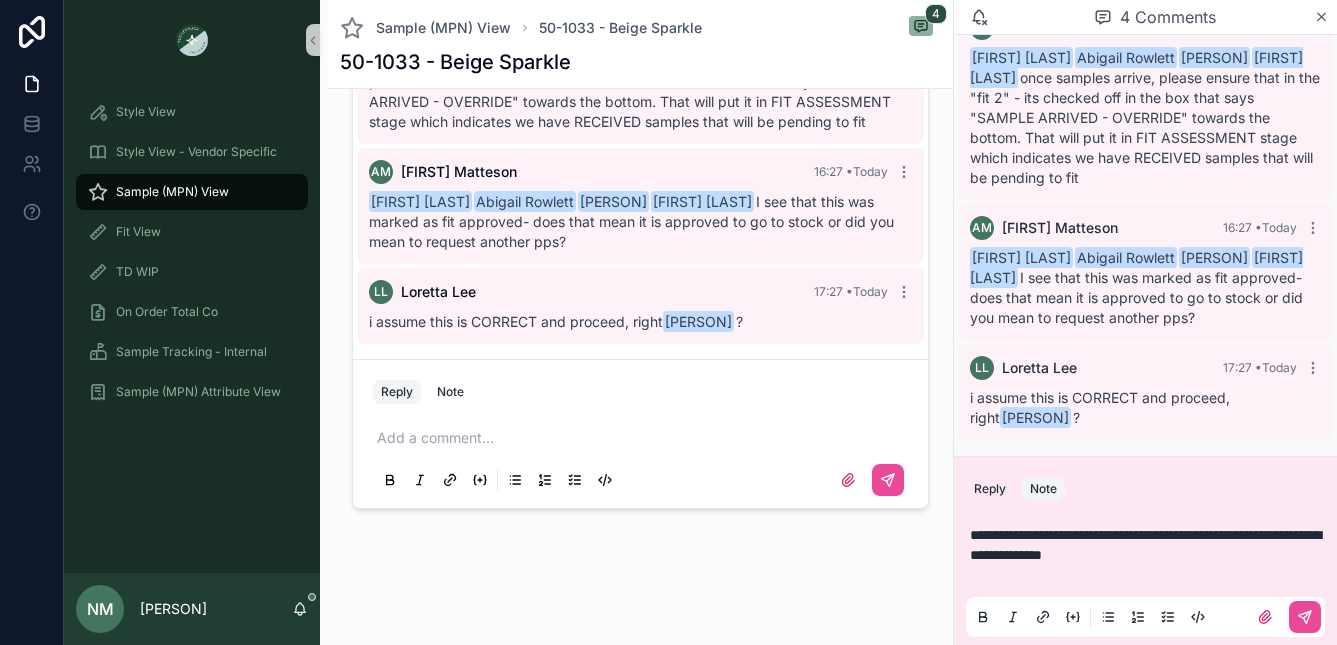 click on "Note" at bounding box center [1043, 489] 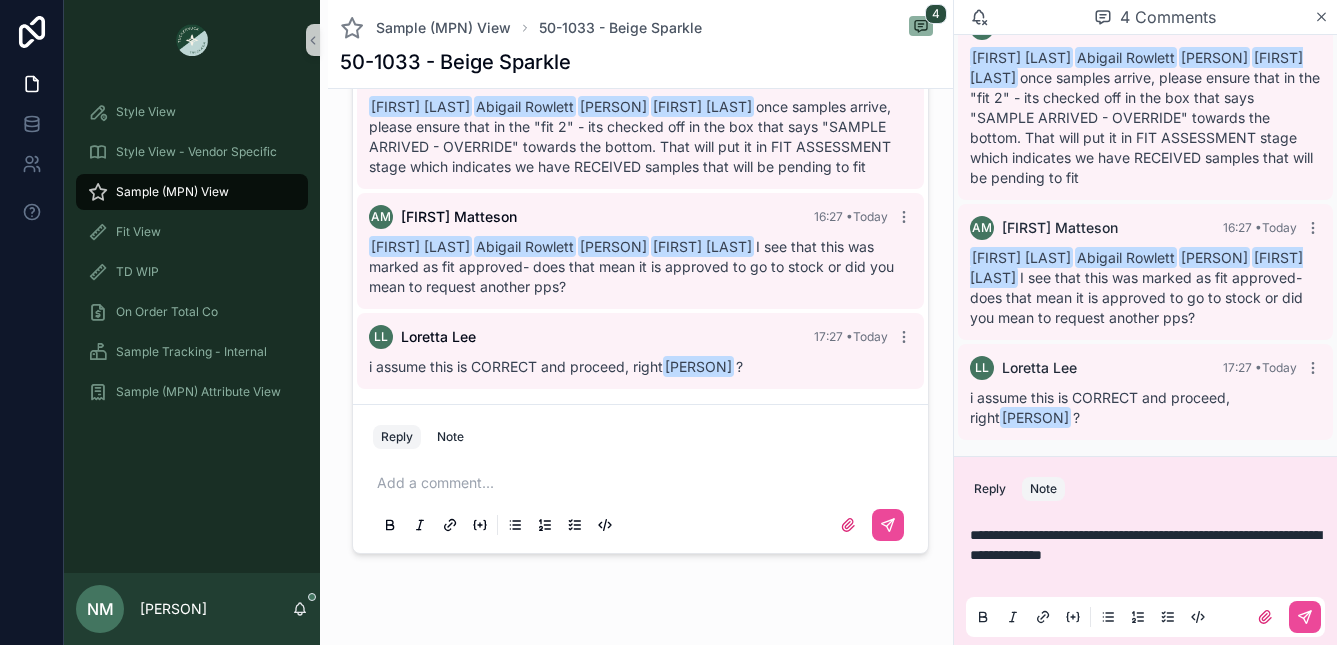 scroll, scrollTop: 2121, scrollLeft: 0, axis: vertical 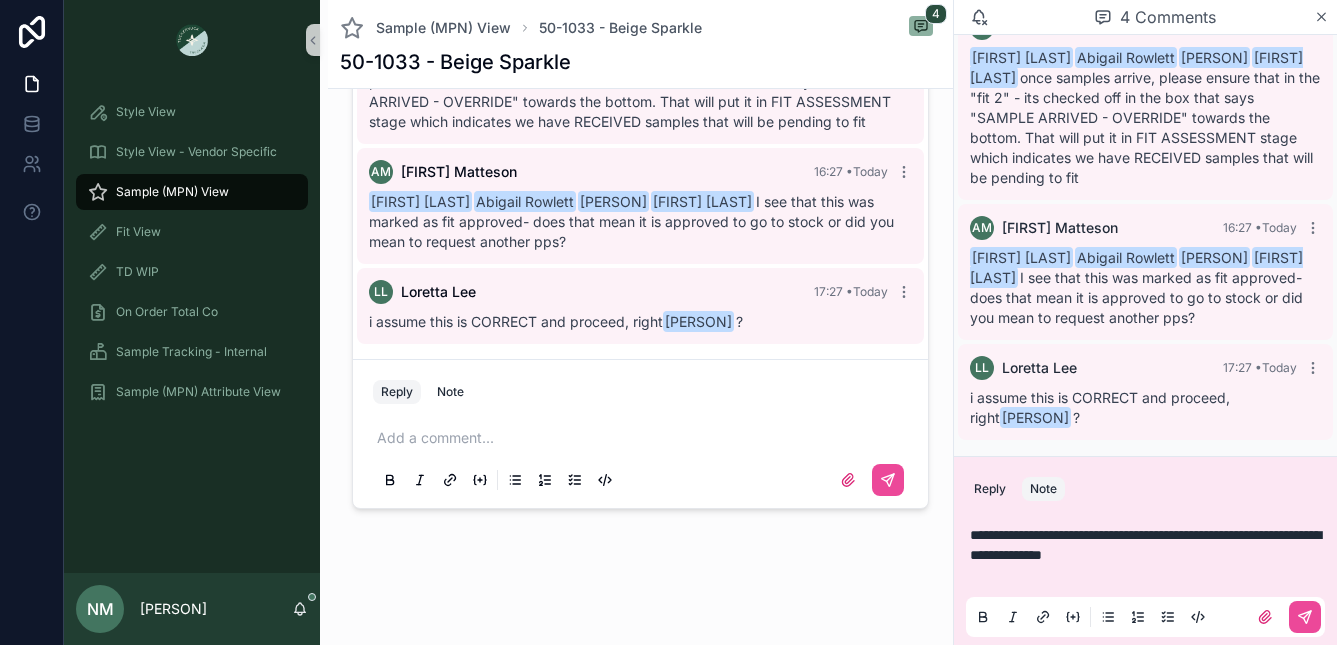 click at bounding box center [1149, 575] 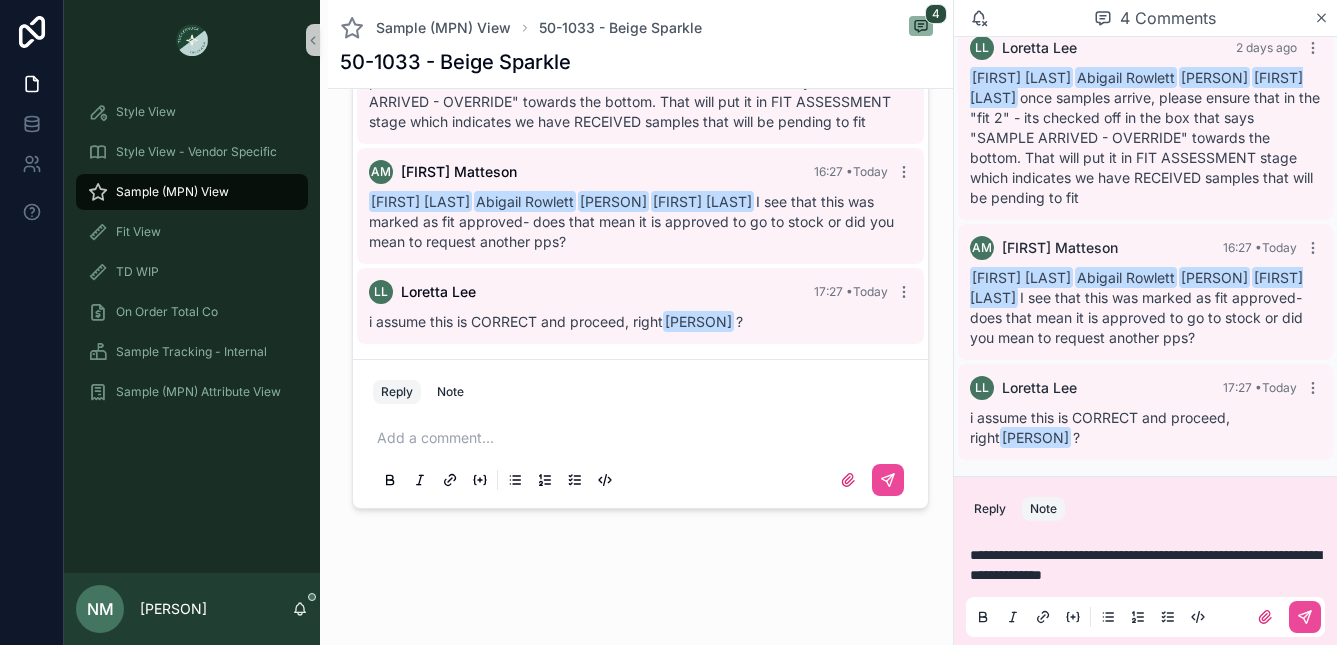 click on "**********" at bounding box center [1145, 565] 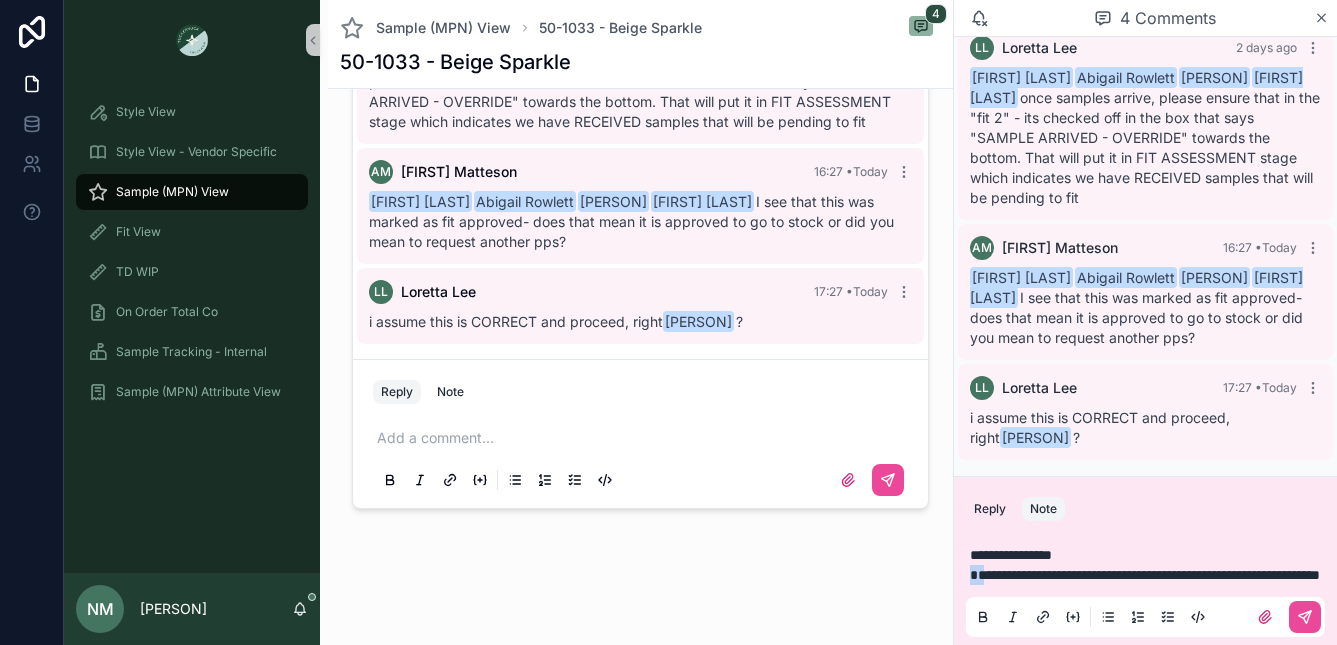 drag, startPoint x: 984, startPoint y: 554, endPoint x: 965, endPoint y: 556, distance: 19.104973 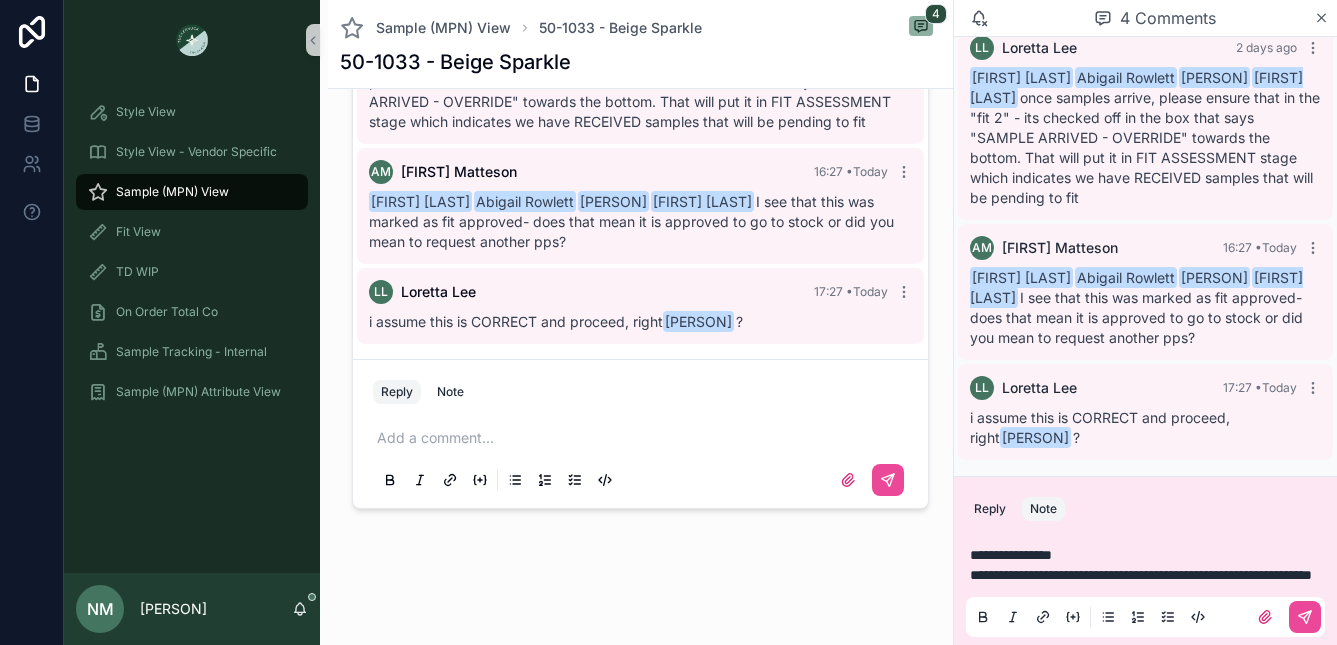 click on "**********" at bounding box center [1141, 575] 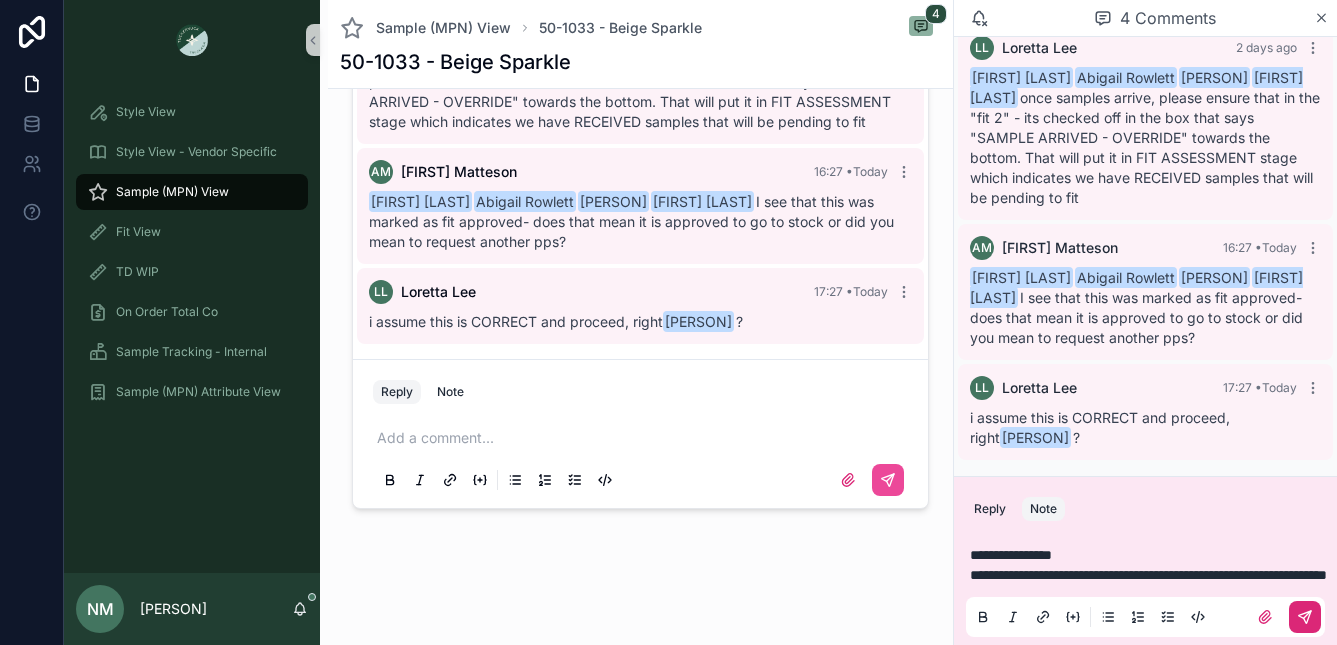 click 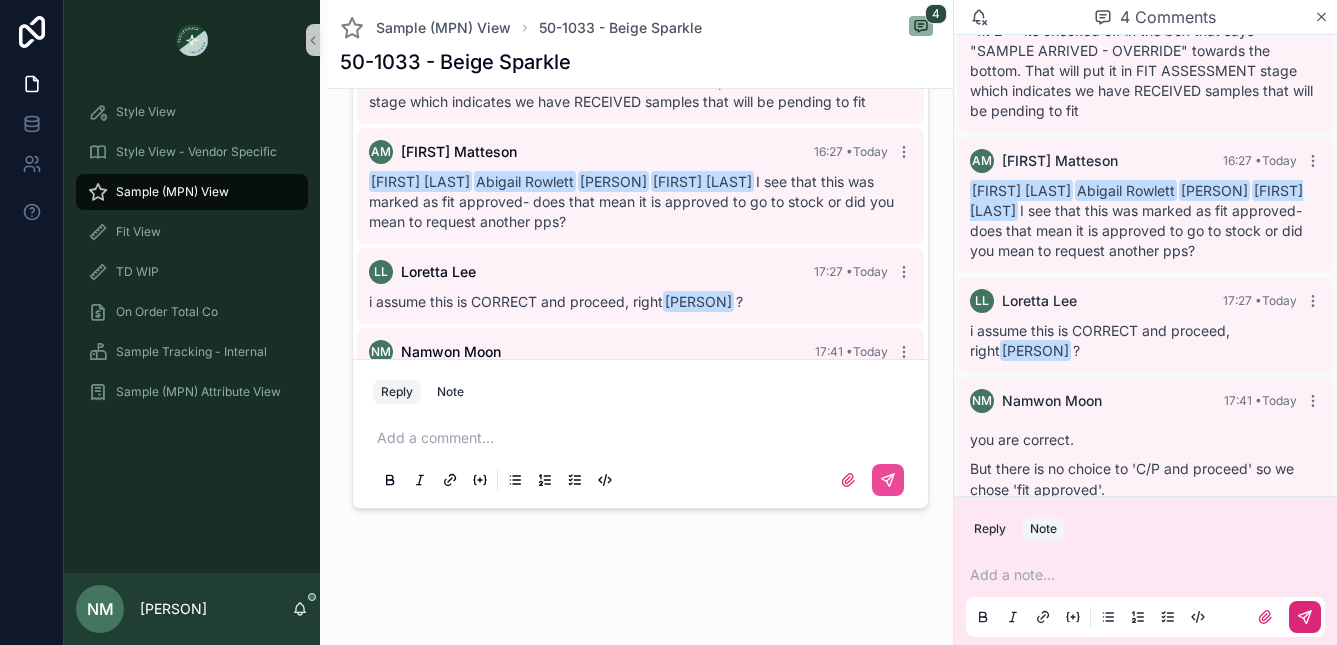 scroll, scrollTop: 274, scrollLeft: 0, axis: vertical 